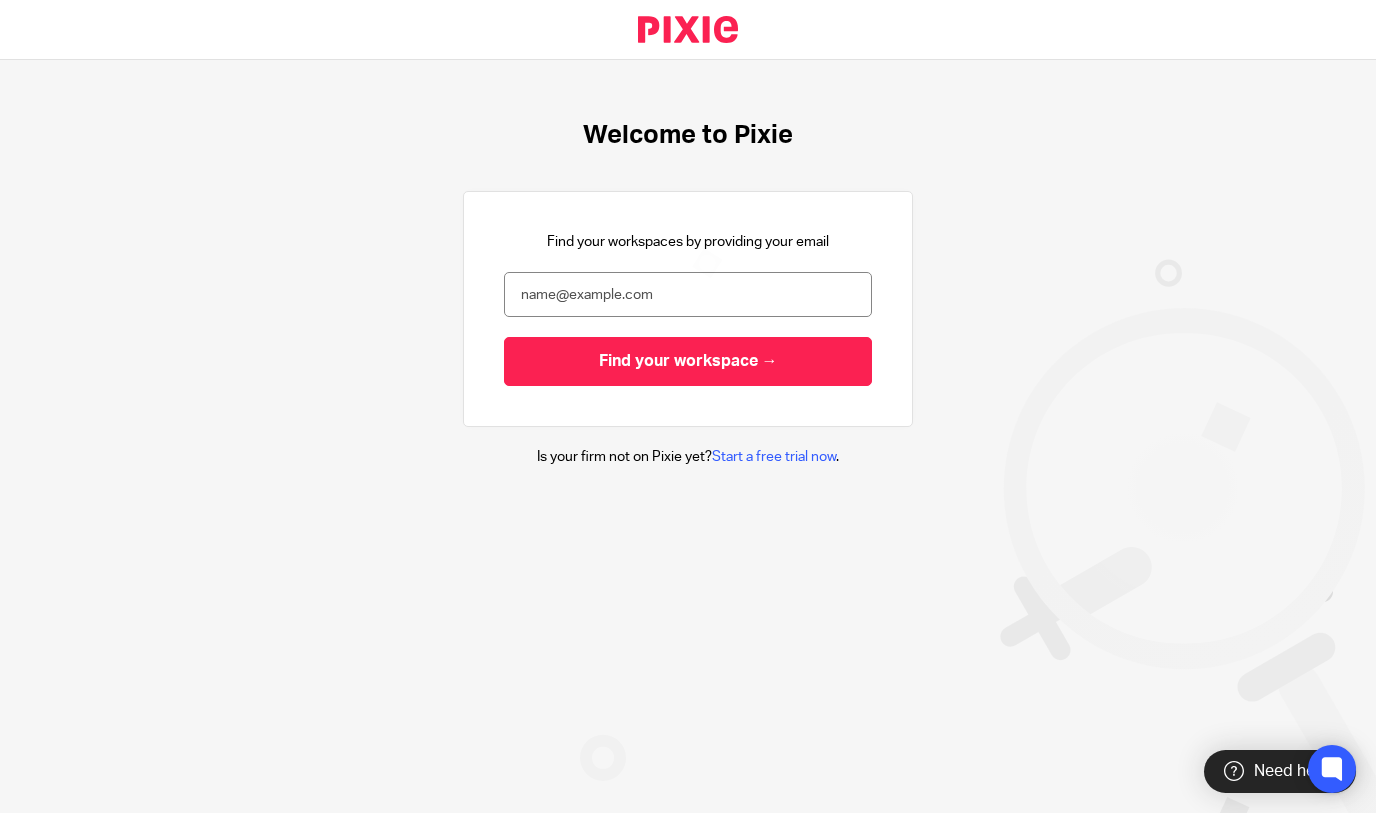 scroll, scrollTop: 0, scrollLeft: 0, axis: both 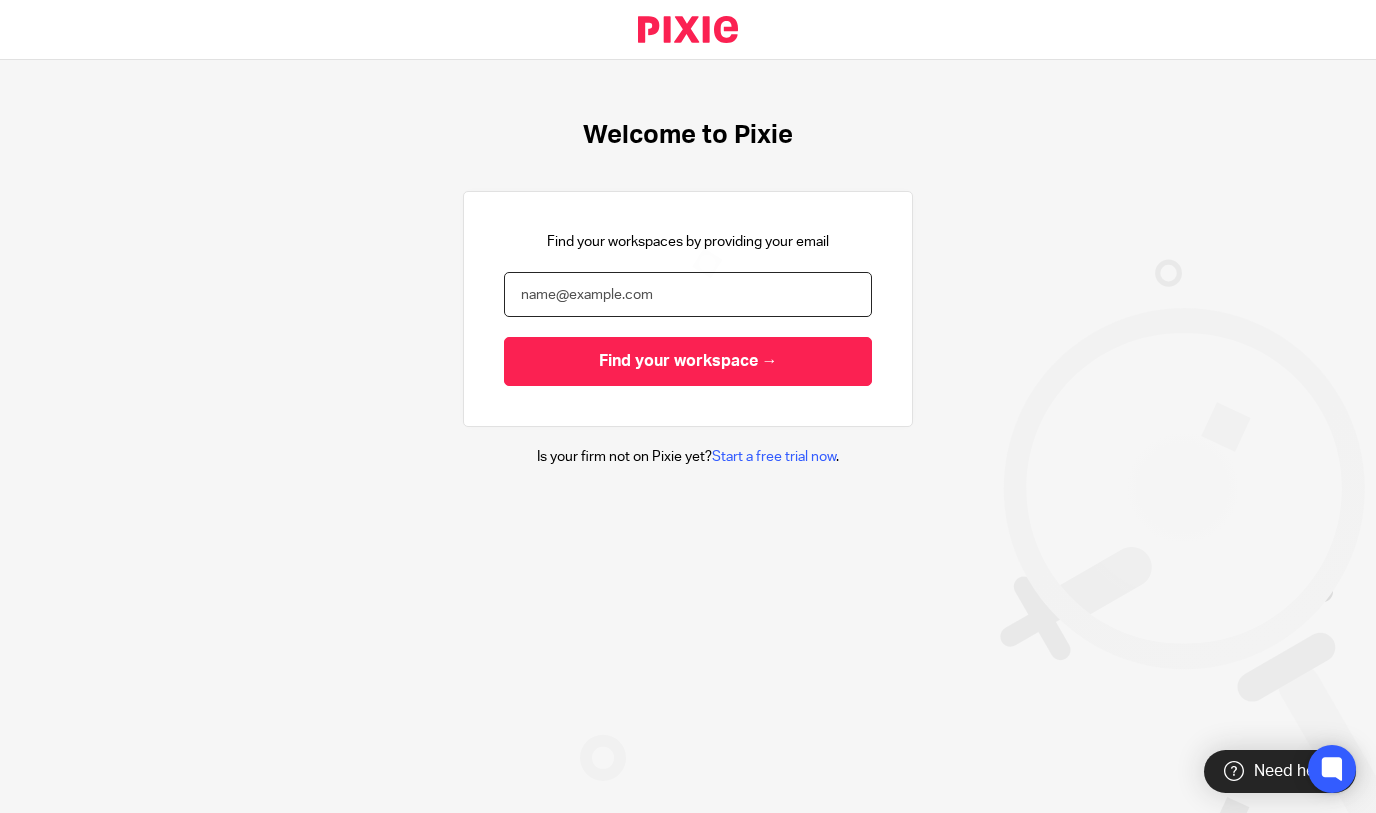 click at bounding box center [688, 294] 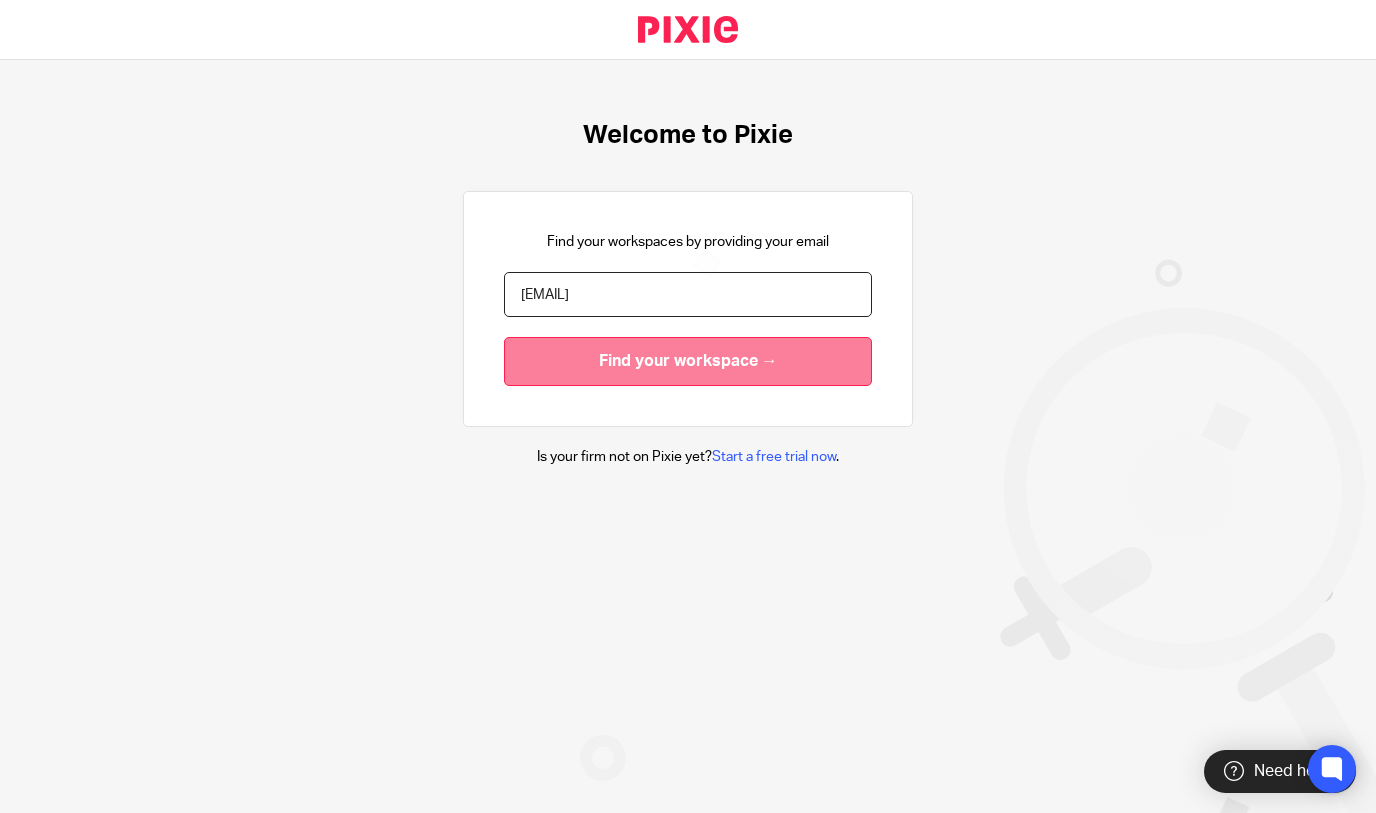 type on "compliance@example.com" 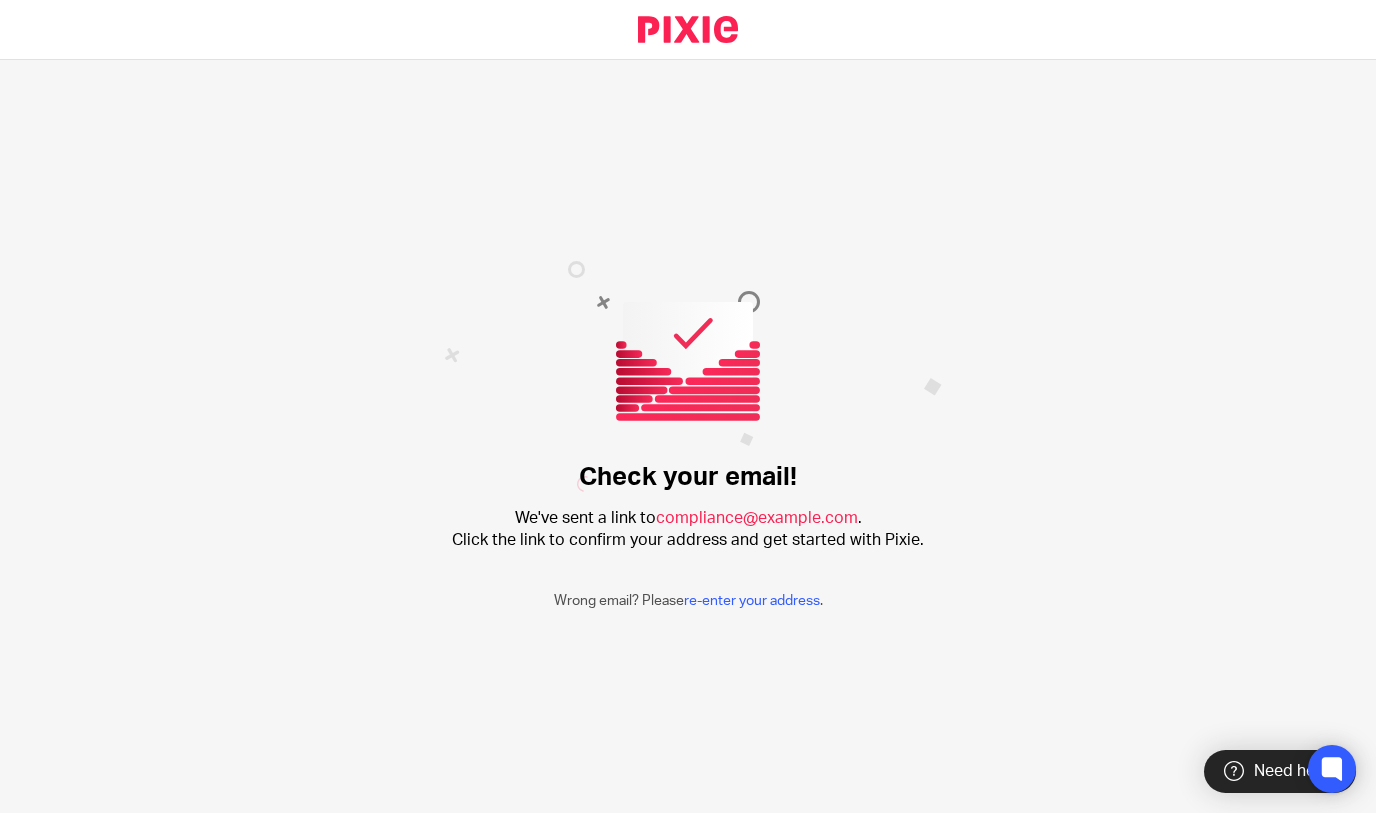scroll, scrollTop: 0, scrollLeft: 0, axis: both 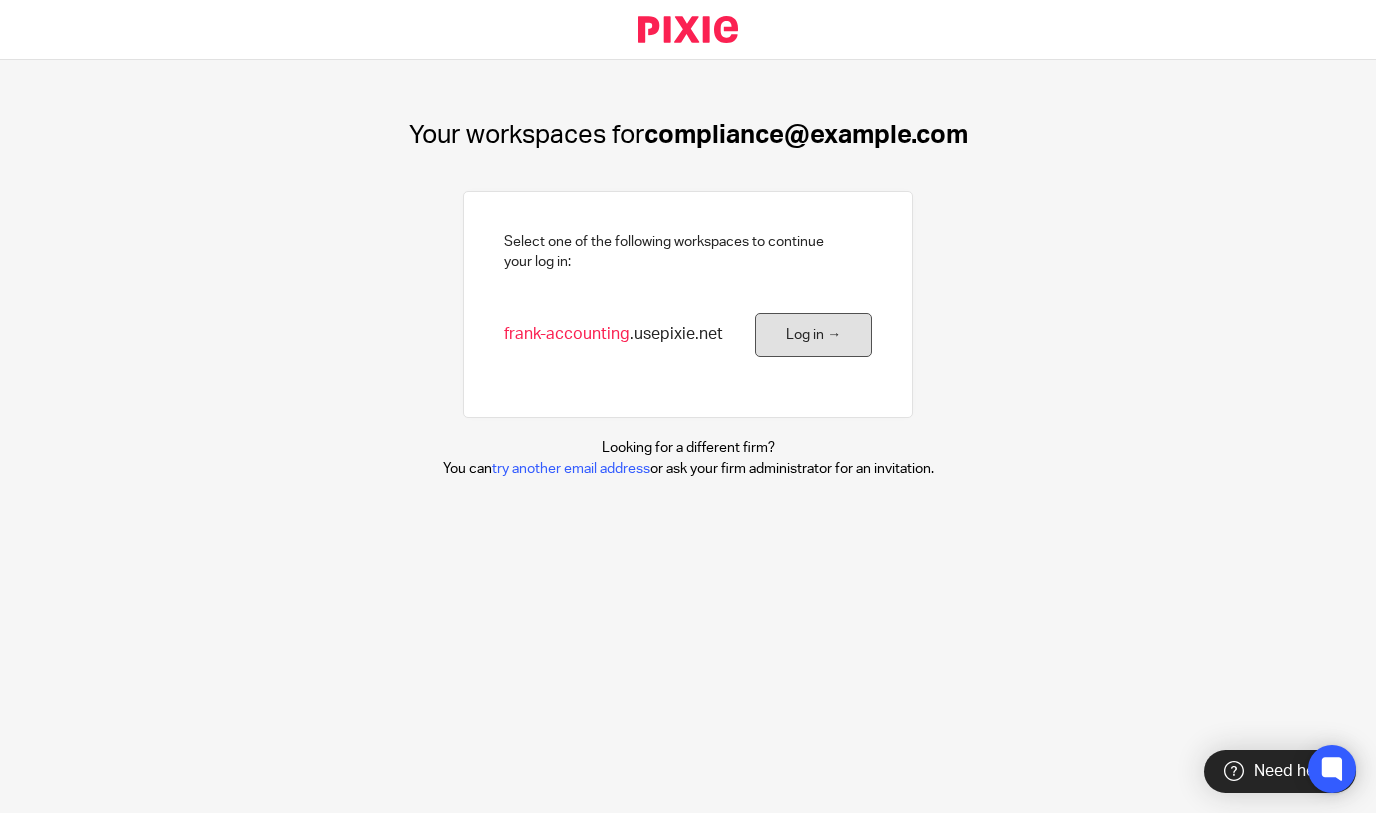 click on "Log in →" at bounding box center [813, 335] 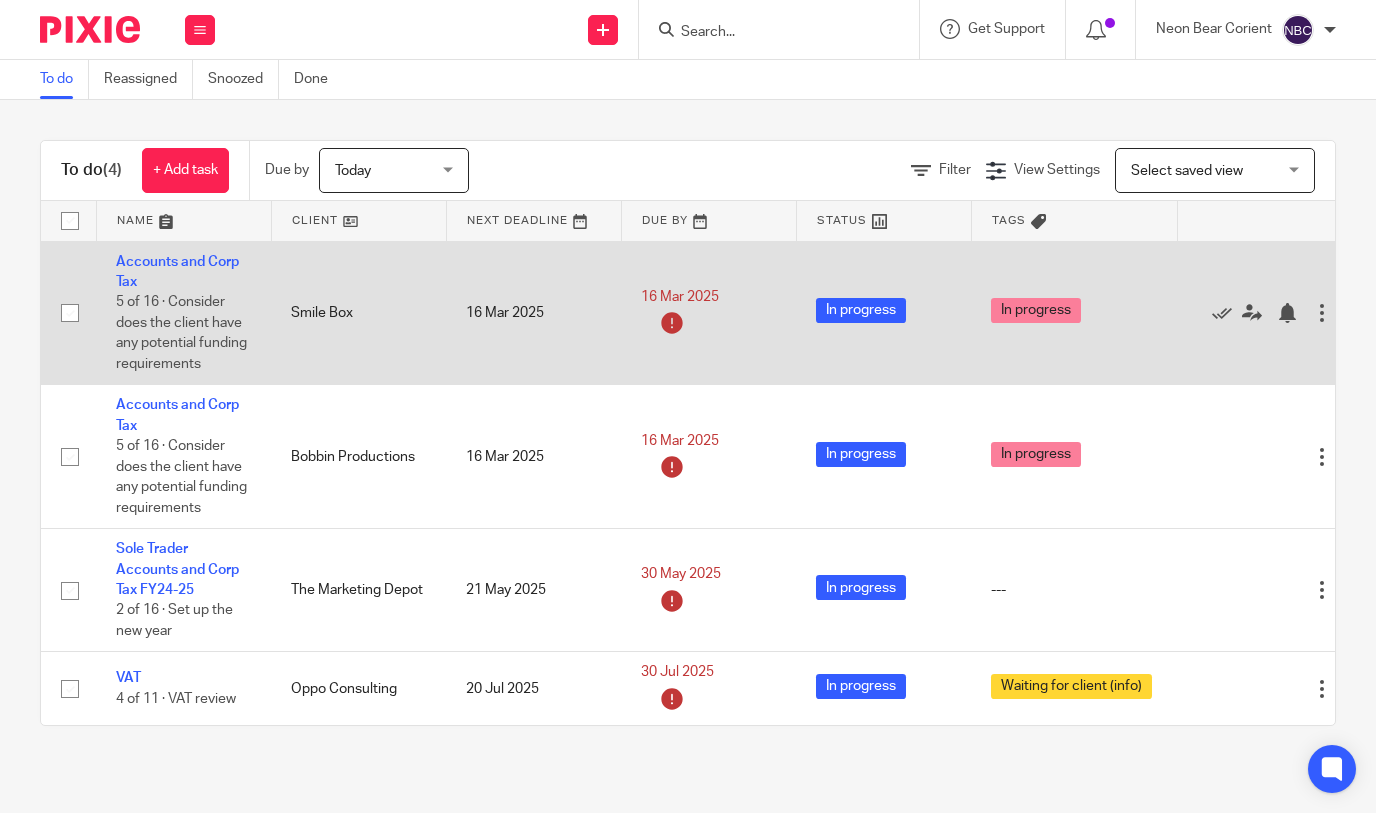 scroll, scrollTop: 0, scrollLeft: 0, axis: both 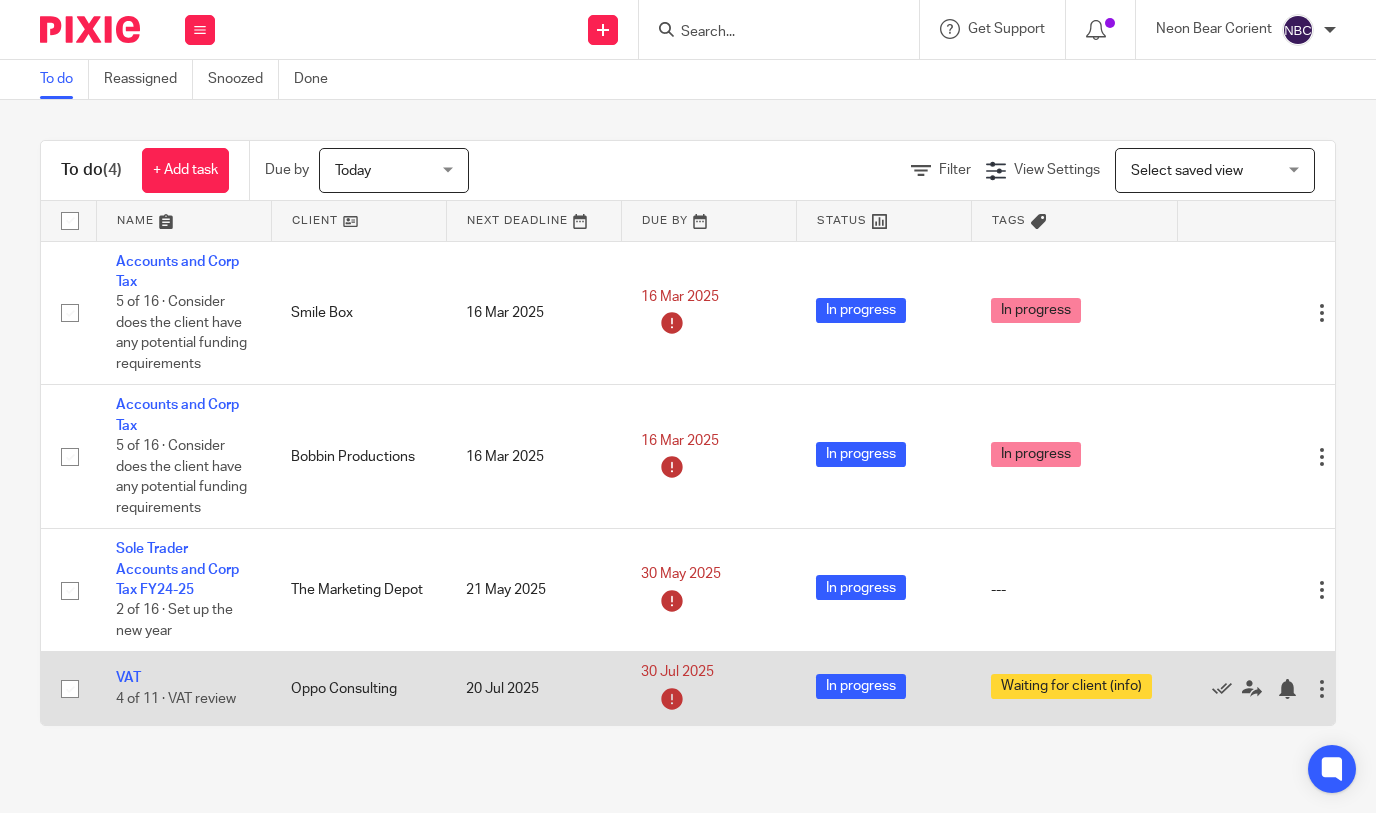 click on "Waiting for client (info)" at bounding box center [1071, 686] 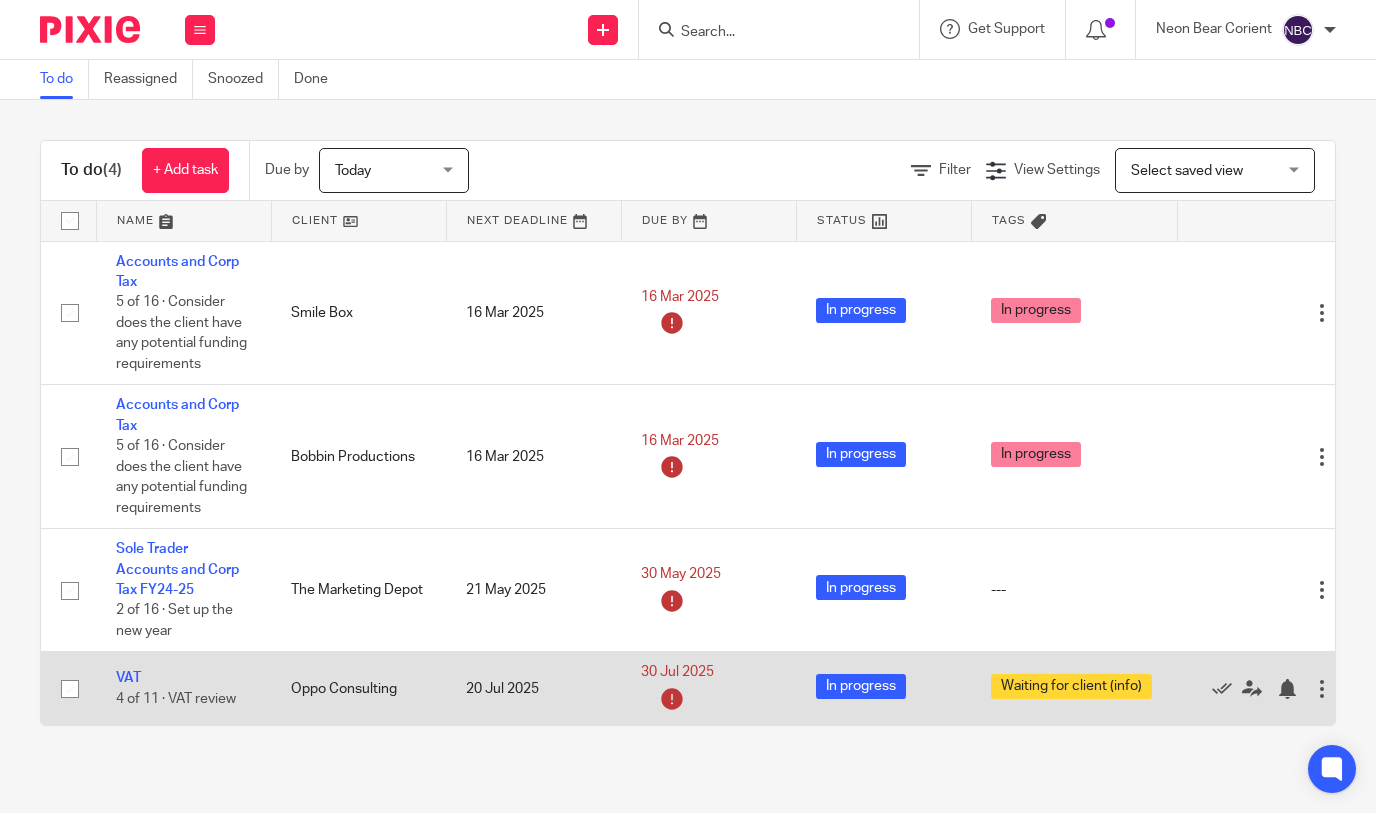click at bounding box center [70, 689] 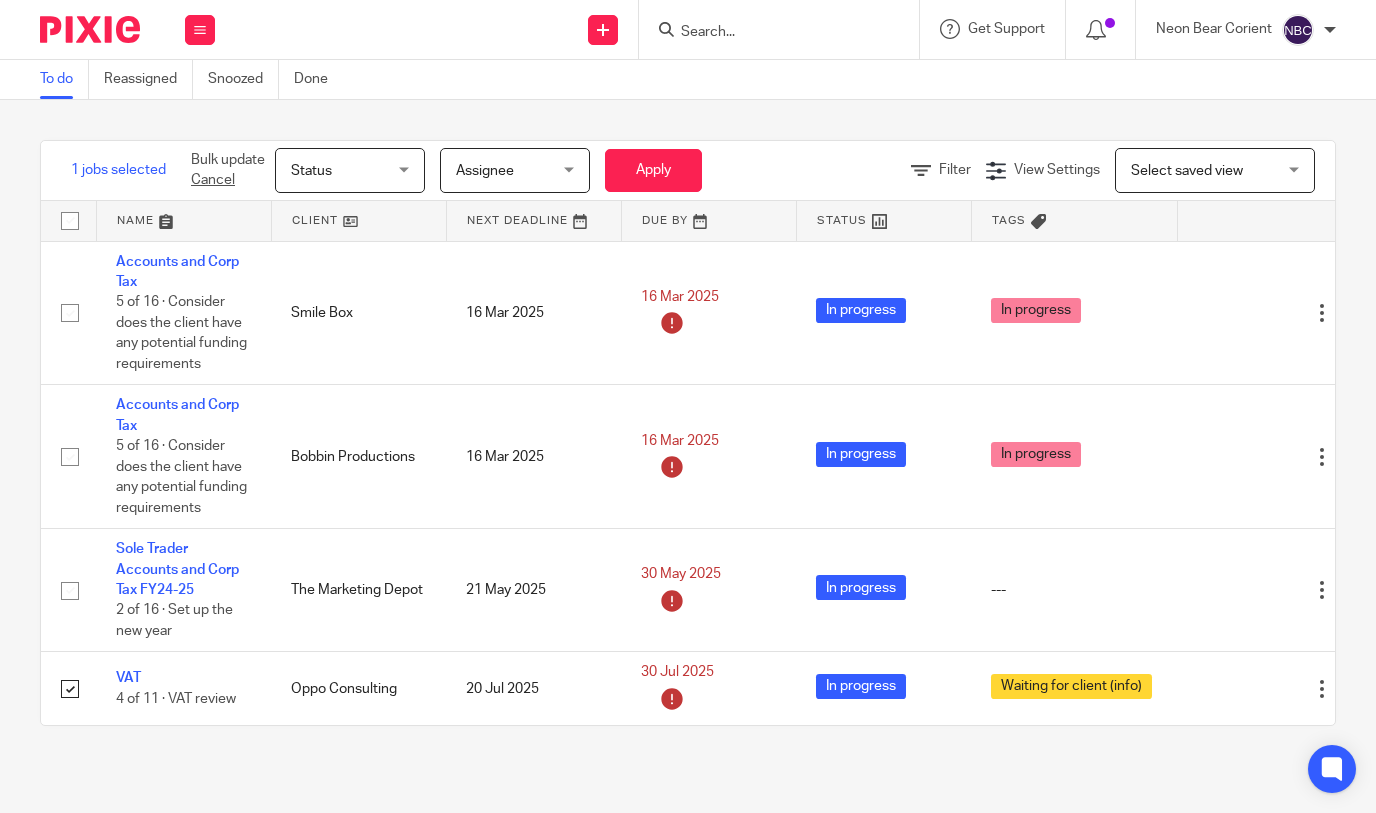 click on "Status
Status" at bounding box center [350, 170] 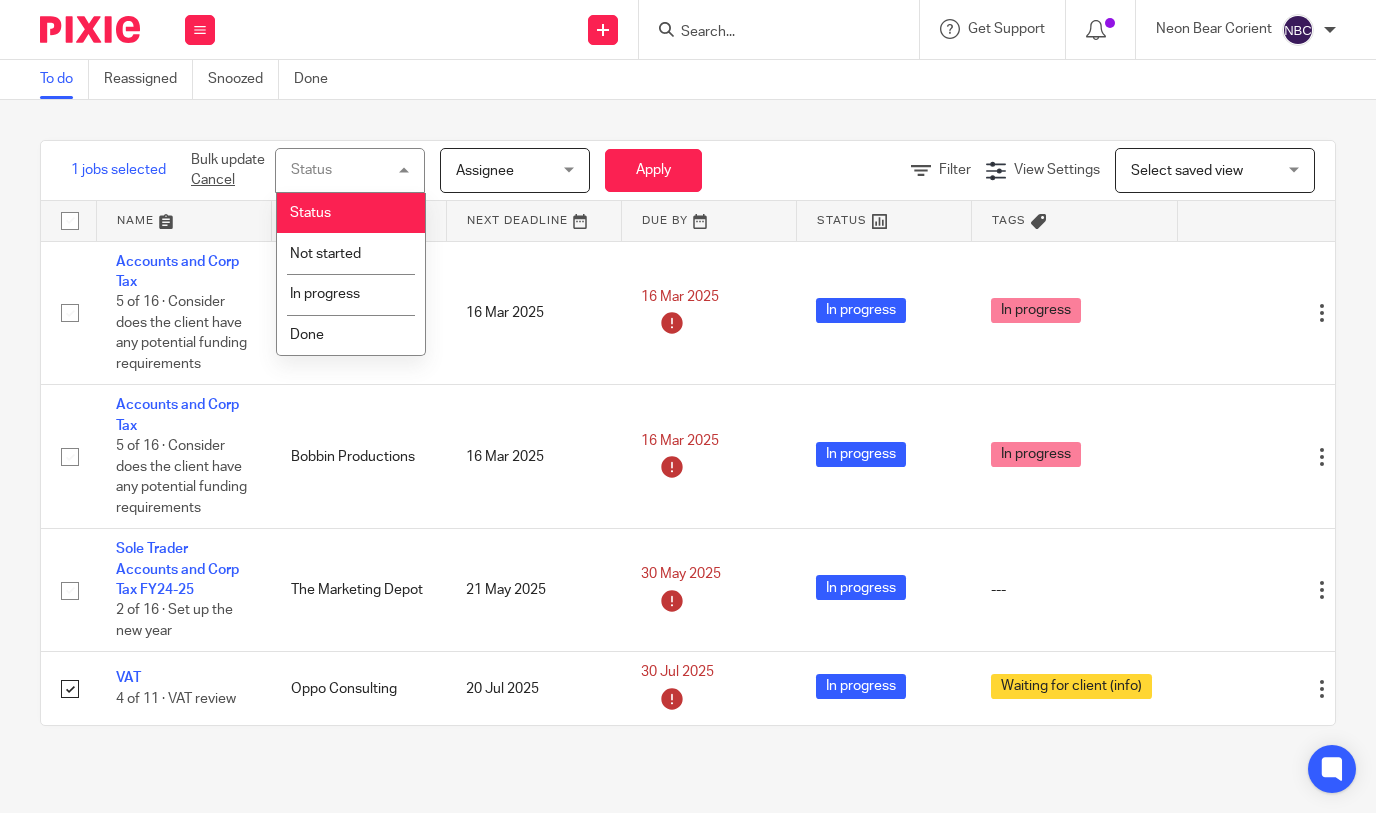 click on "Send new email
Create task
Add client
Request signature
Get Support
Contact via email
Check our documentation
Access the academy
View roadmap" at bounding box center [805, 29] 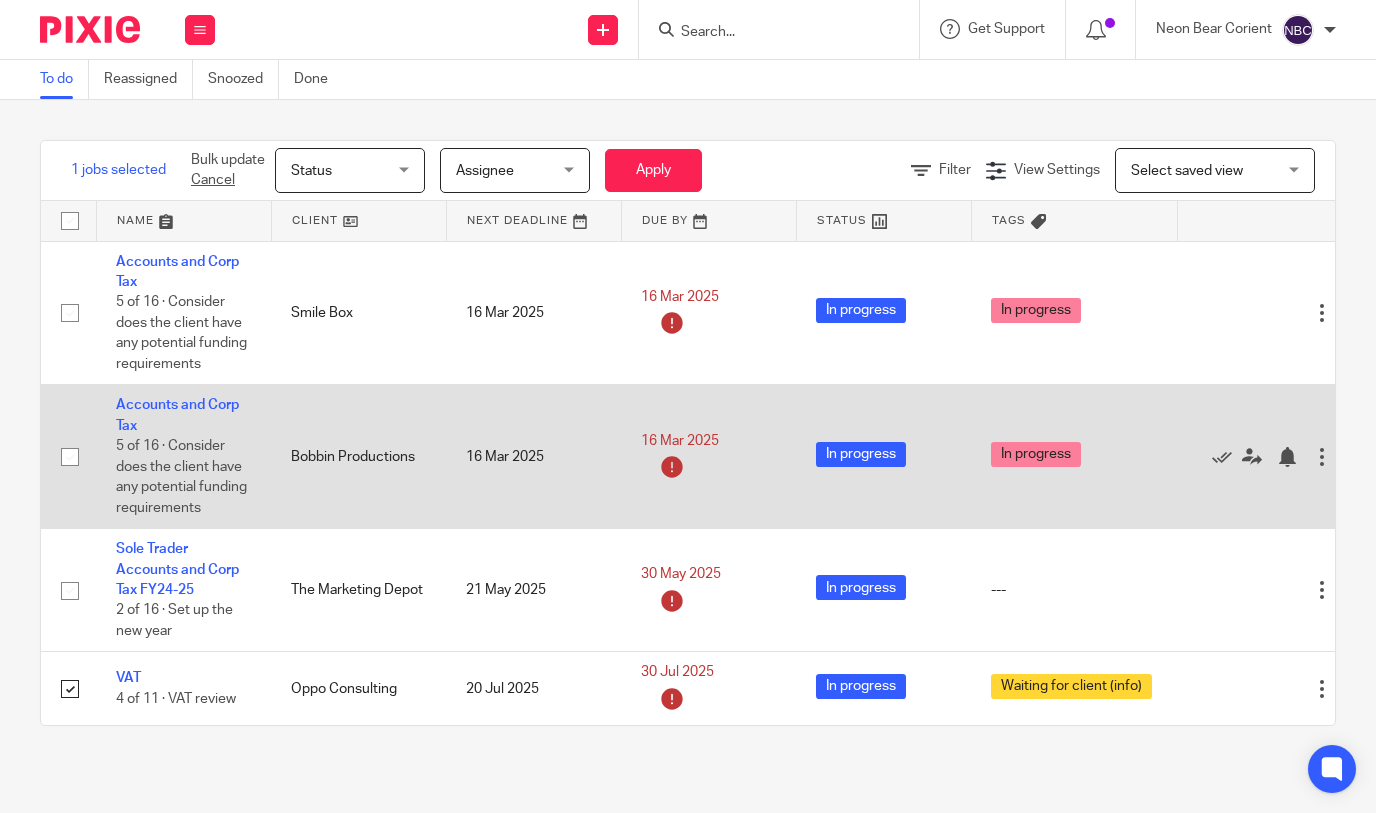 scroll, scrollTop: 0, scrollLeft: 0, axis: both 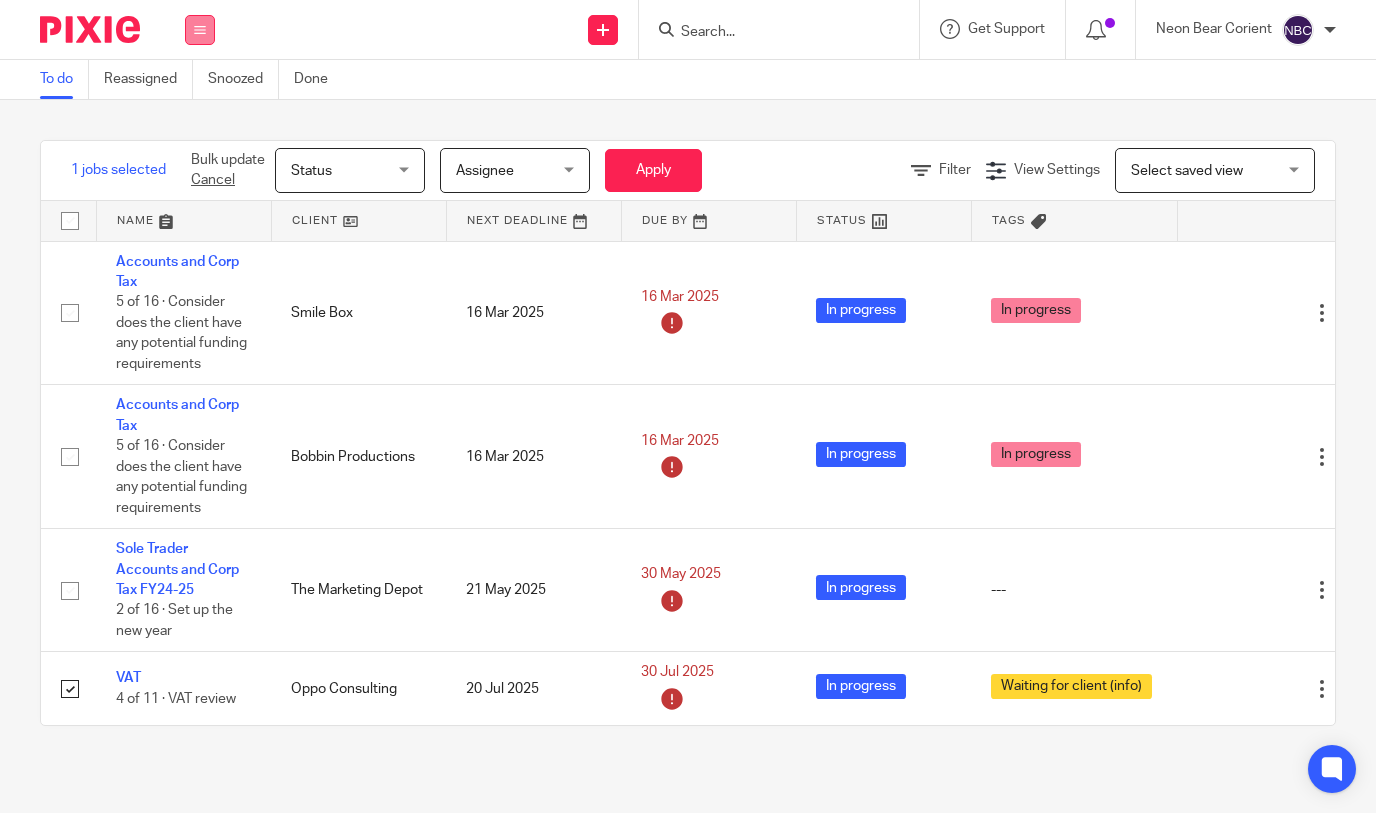 click at bounding box center [200, 30] 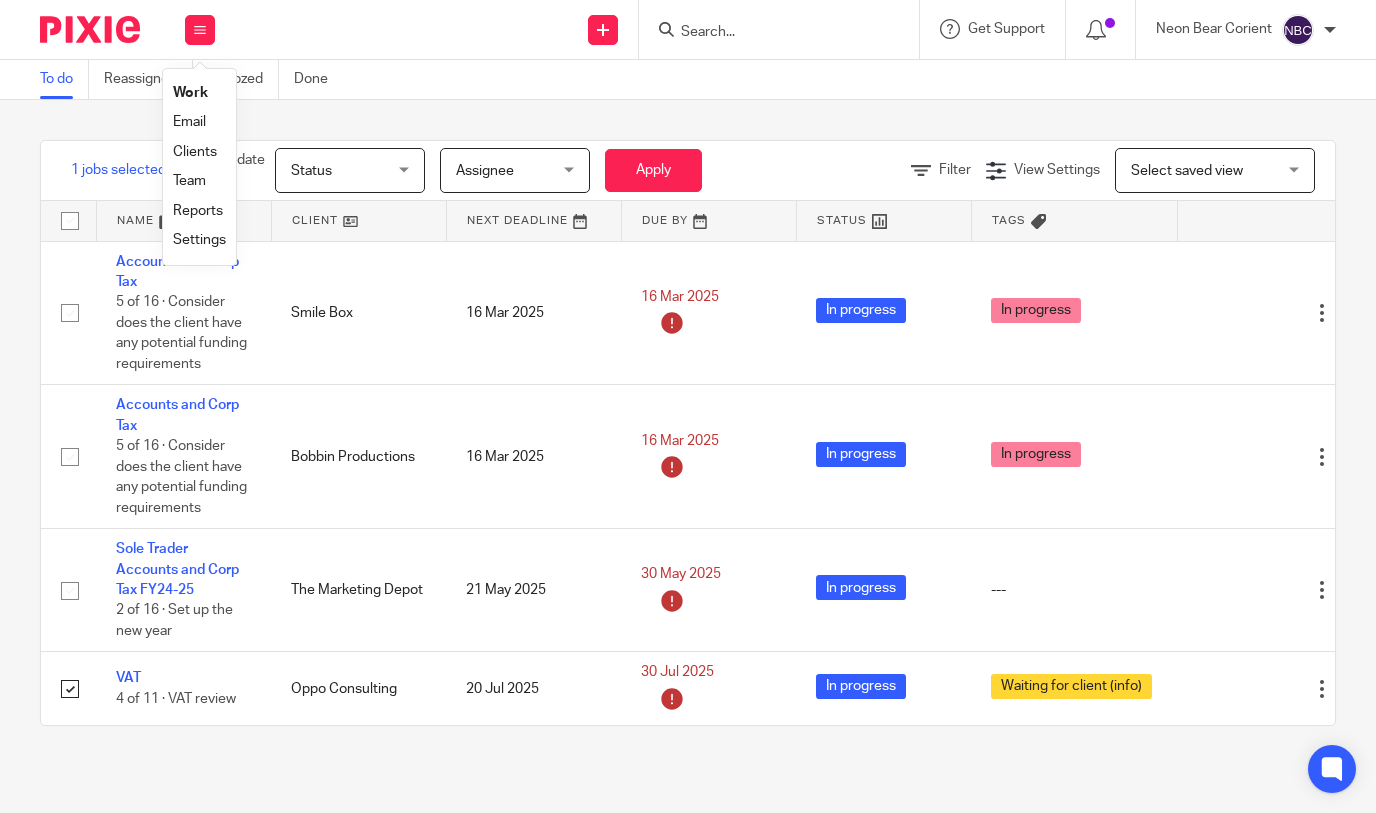 click on "Send new email
Create task
Add client
Request signature
Get Support
Contact via email
Check our documentation
Access the academy
View roadmap" at bounding box center (805, 29) 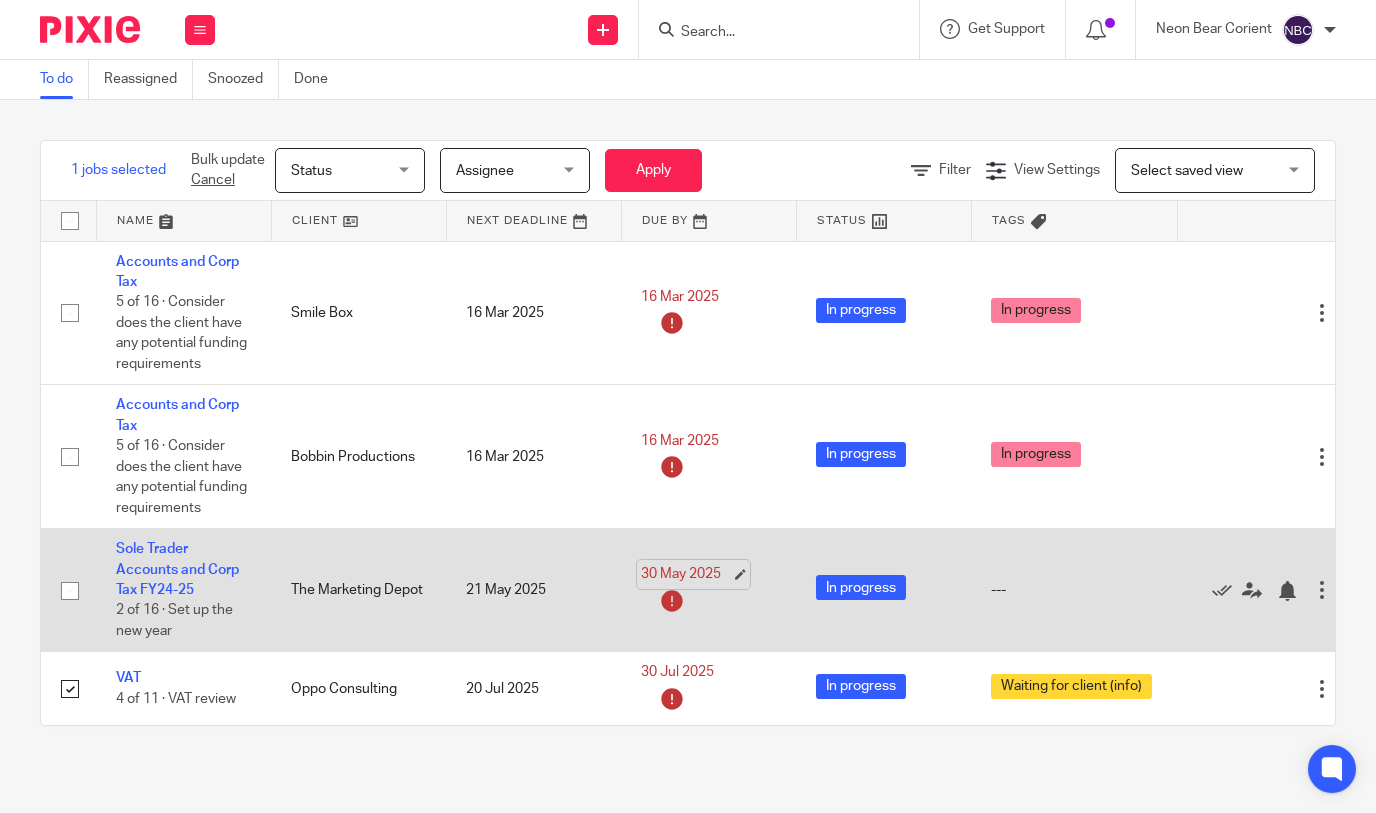 scroll, scrollTop: 12, scrollLeft: 0, axis: vertical 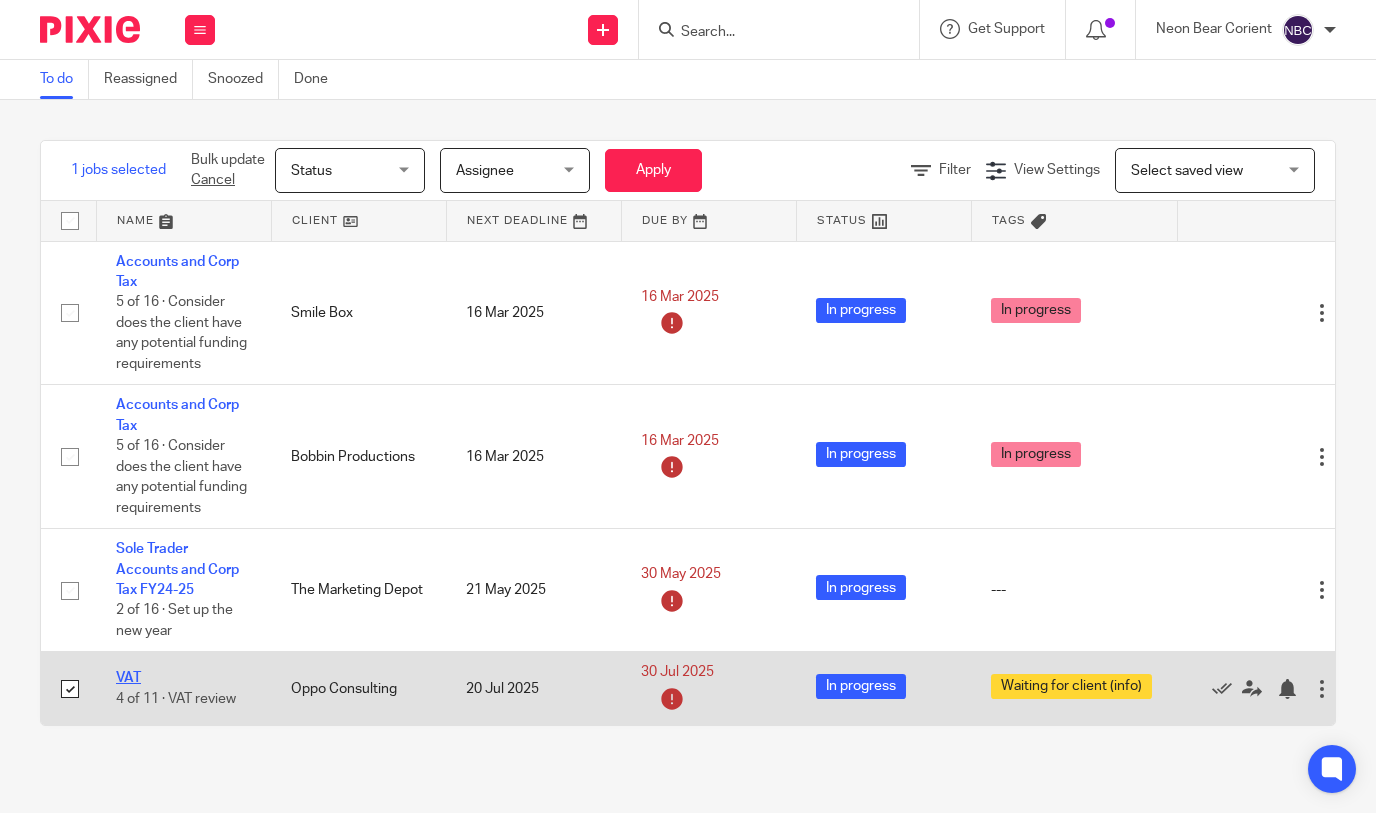 click on "VAT" at bounding box center (128, 678) 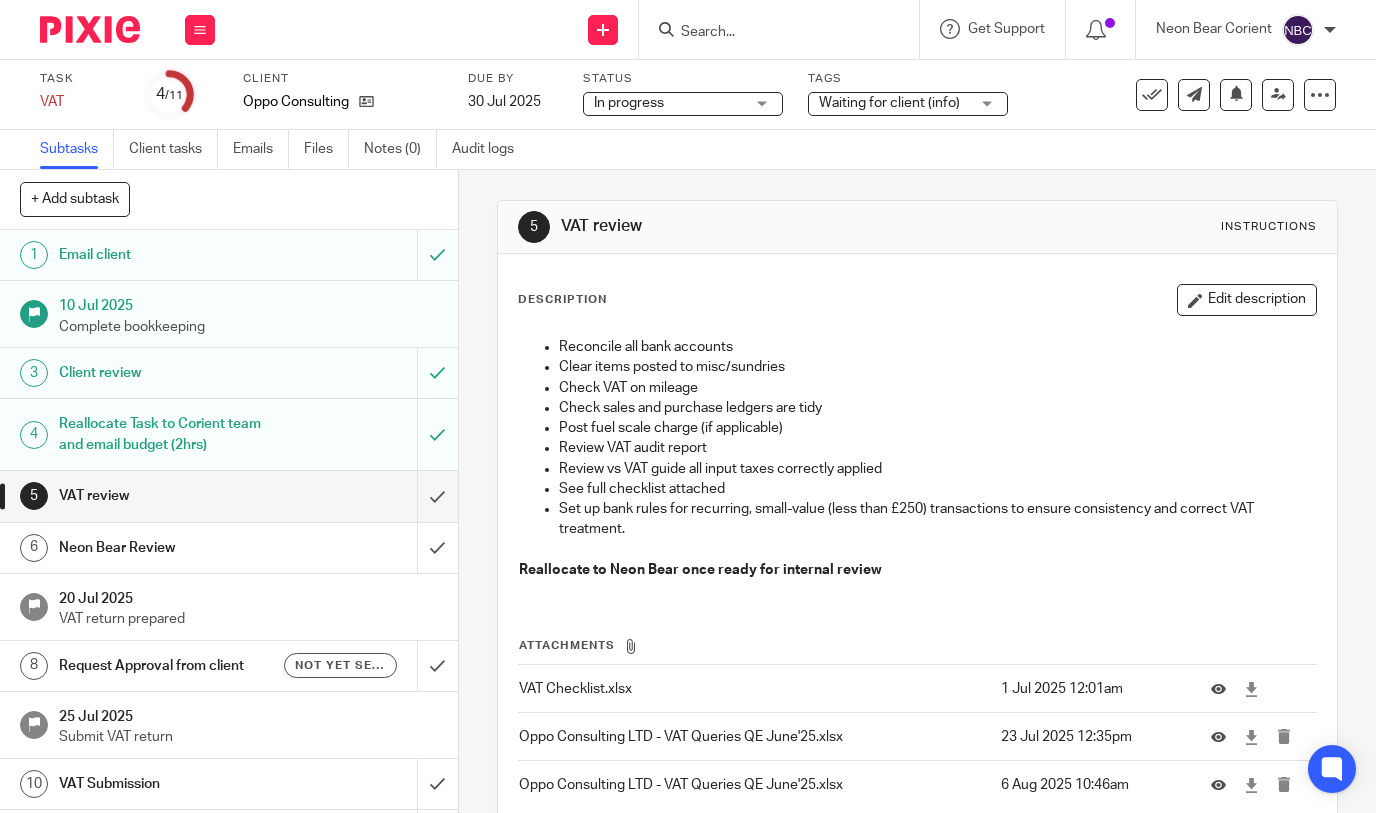 scroll, scrollTop: 0, scrollLeft: 0, axis: both 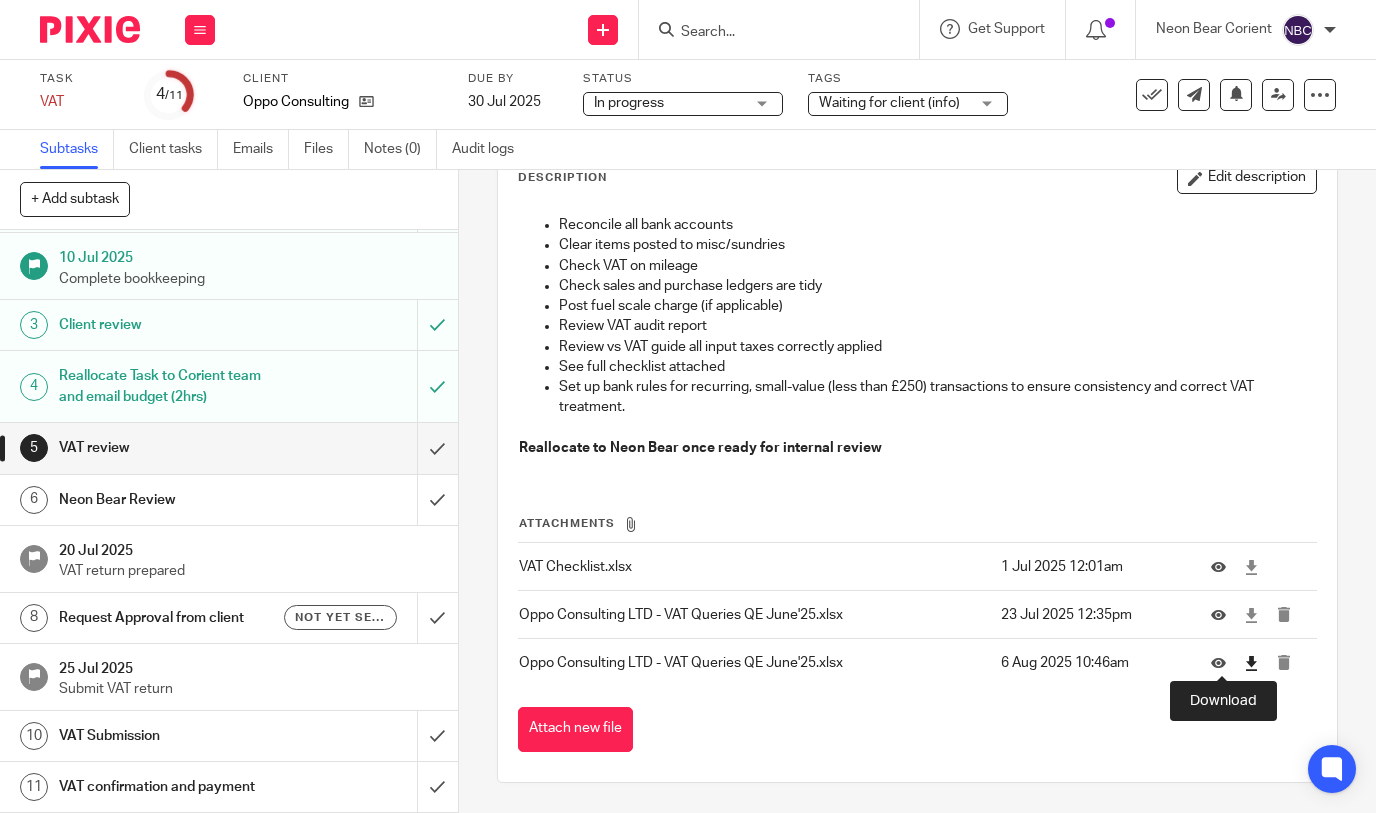 click at bounding box center [1251, 663] 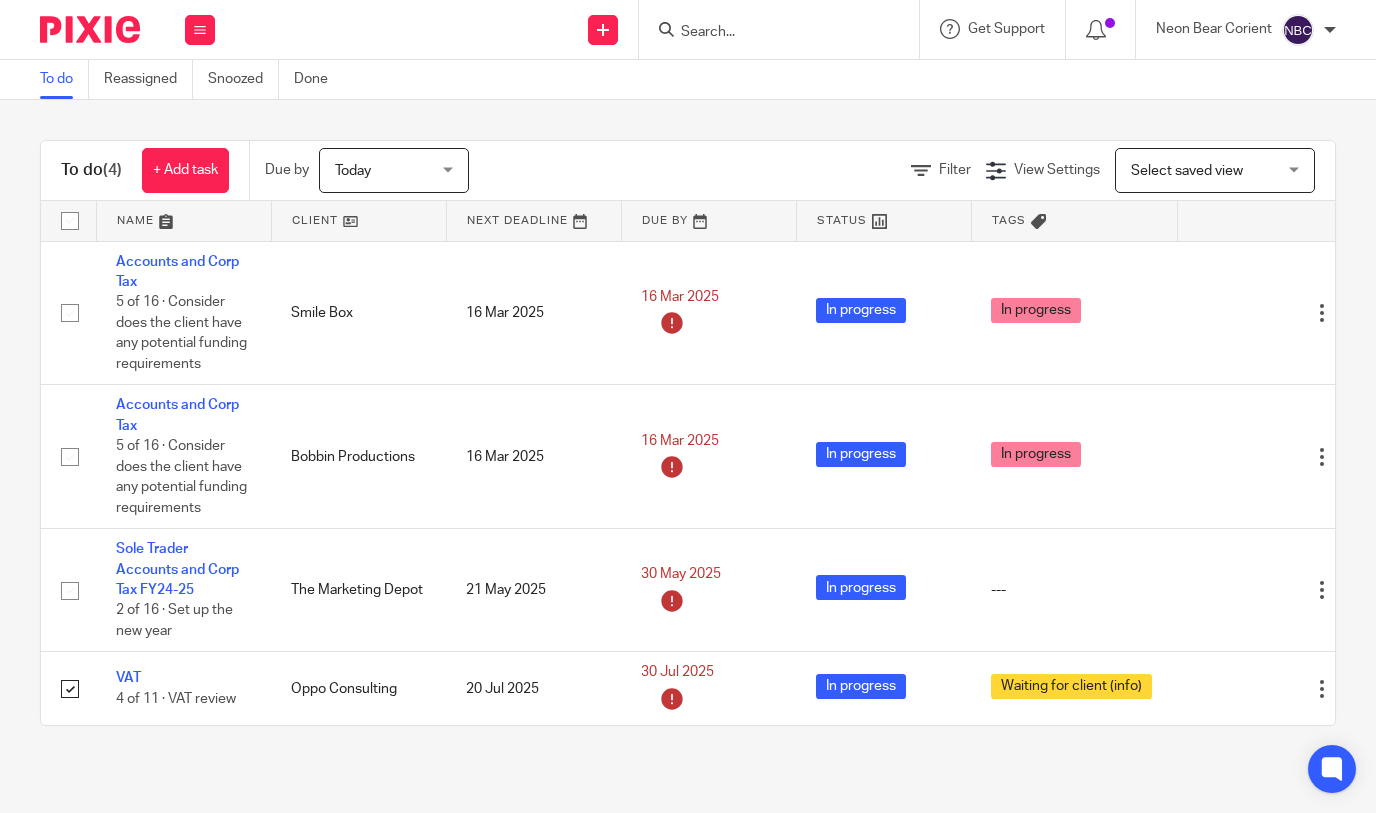 scroll, scrollTop: 0, scrollLeft: 0, axis: both 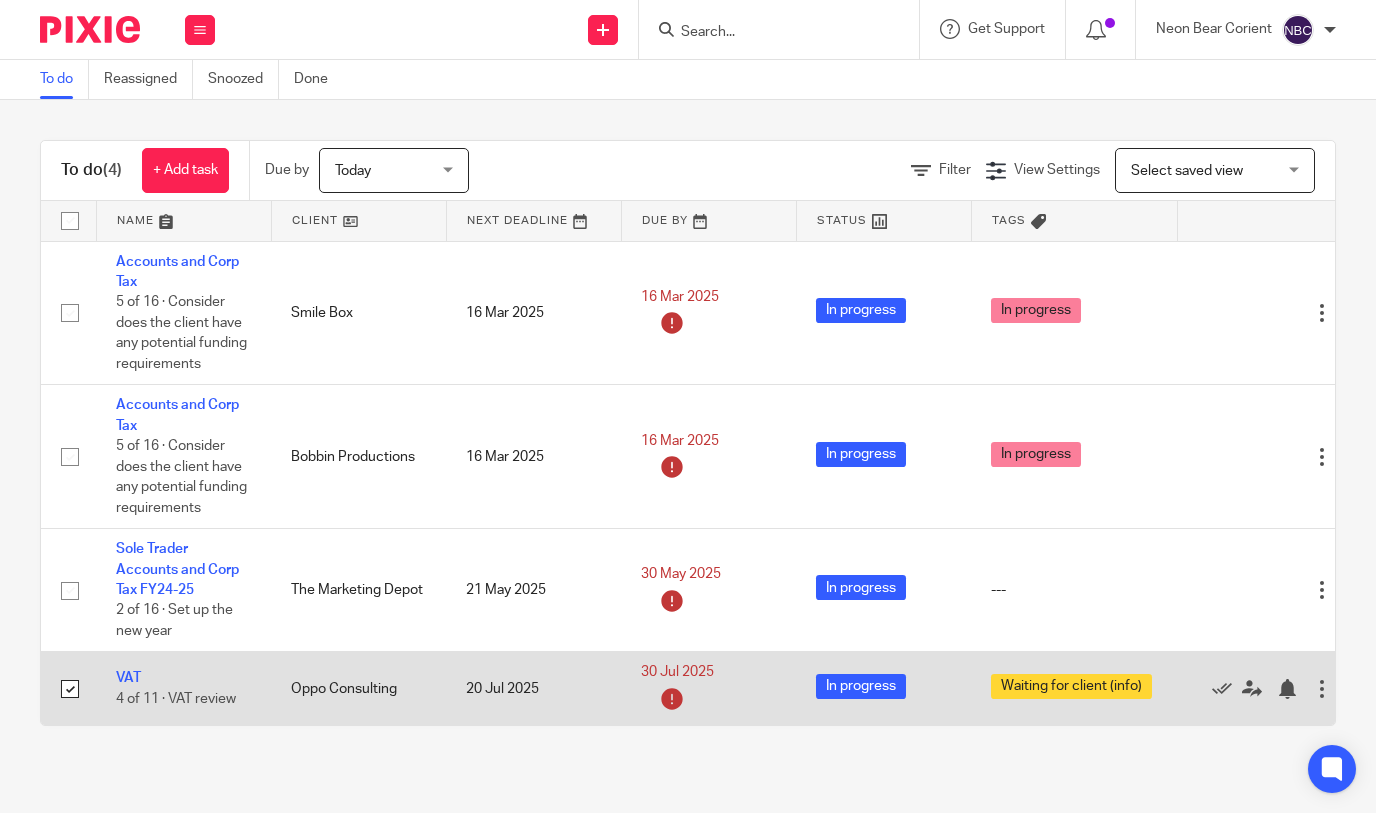 click on "Waiting for client (info)" at bounding box center [1071, 686] 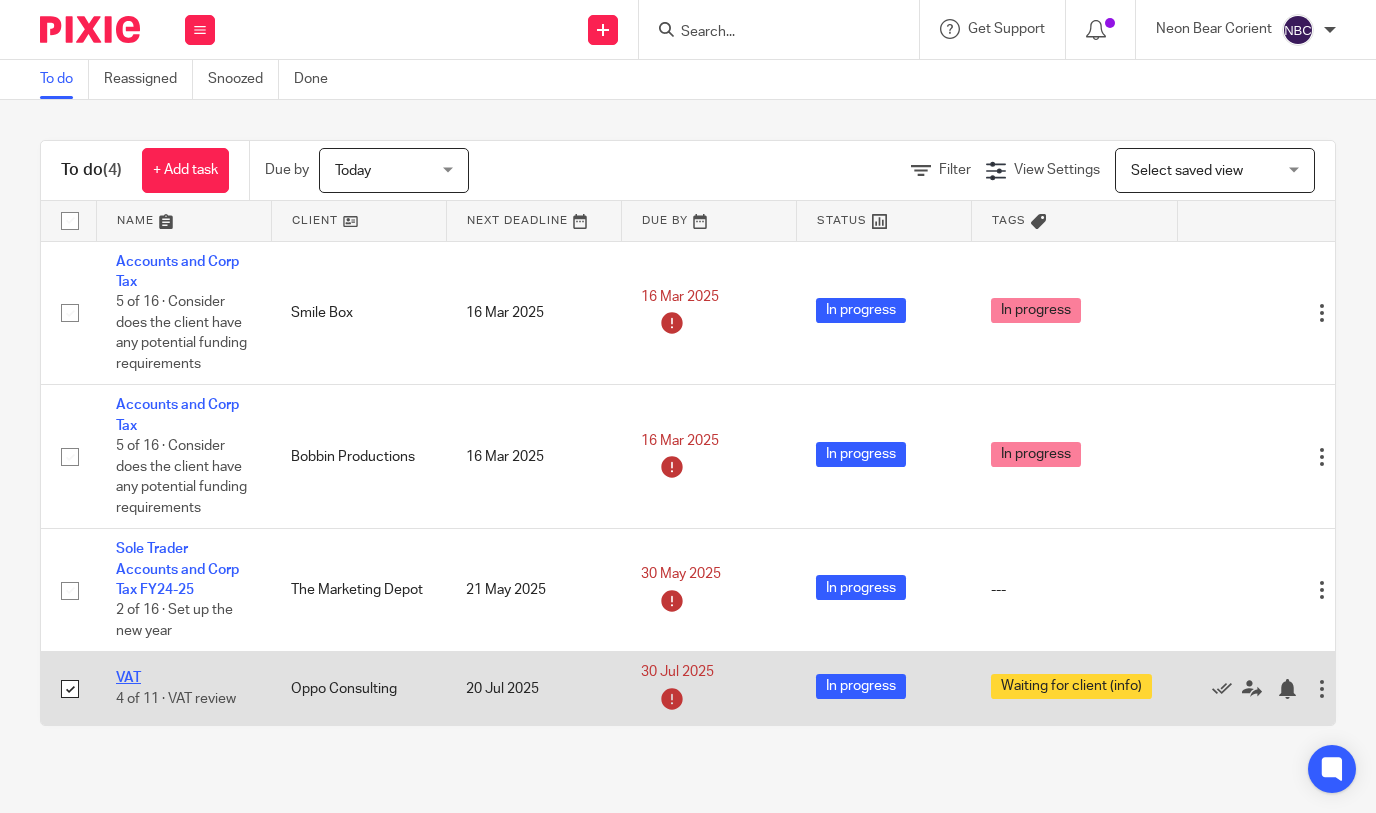 click on "VAT" at bounding box center (128, 678) 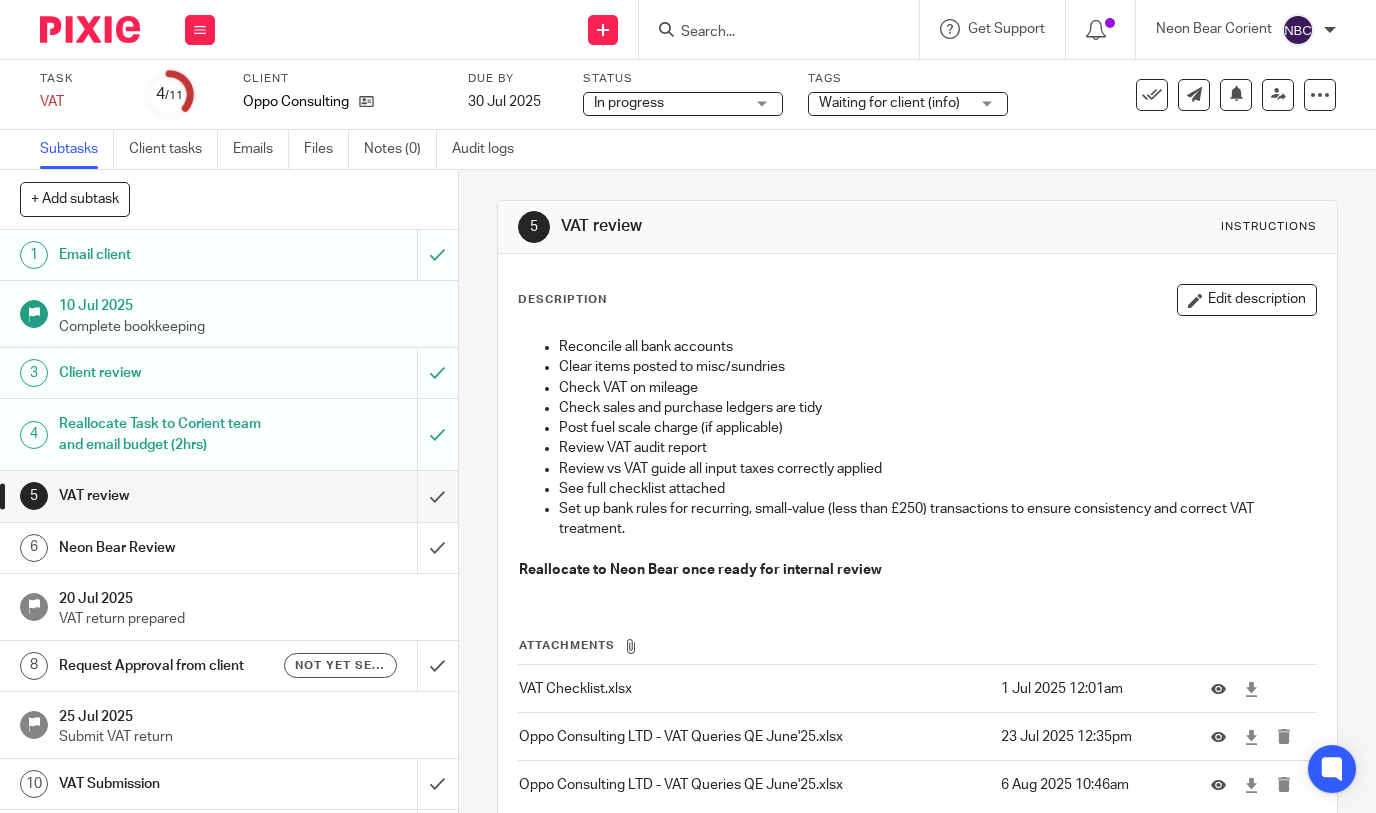 scroll, scrollTop: 0, scrollLeft: 0, axis: both 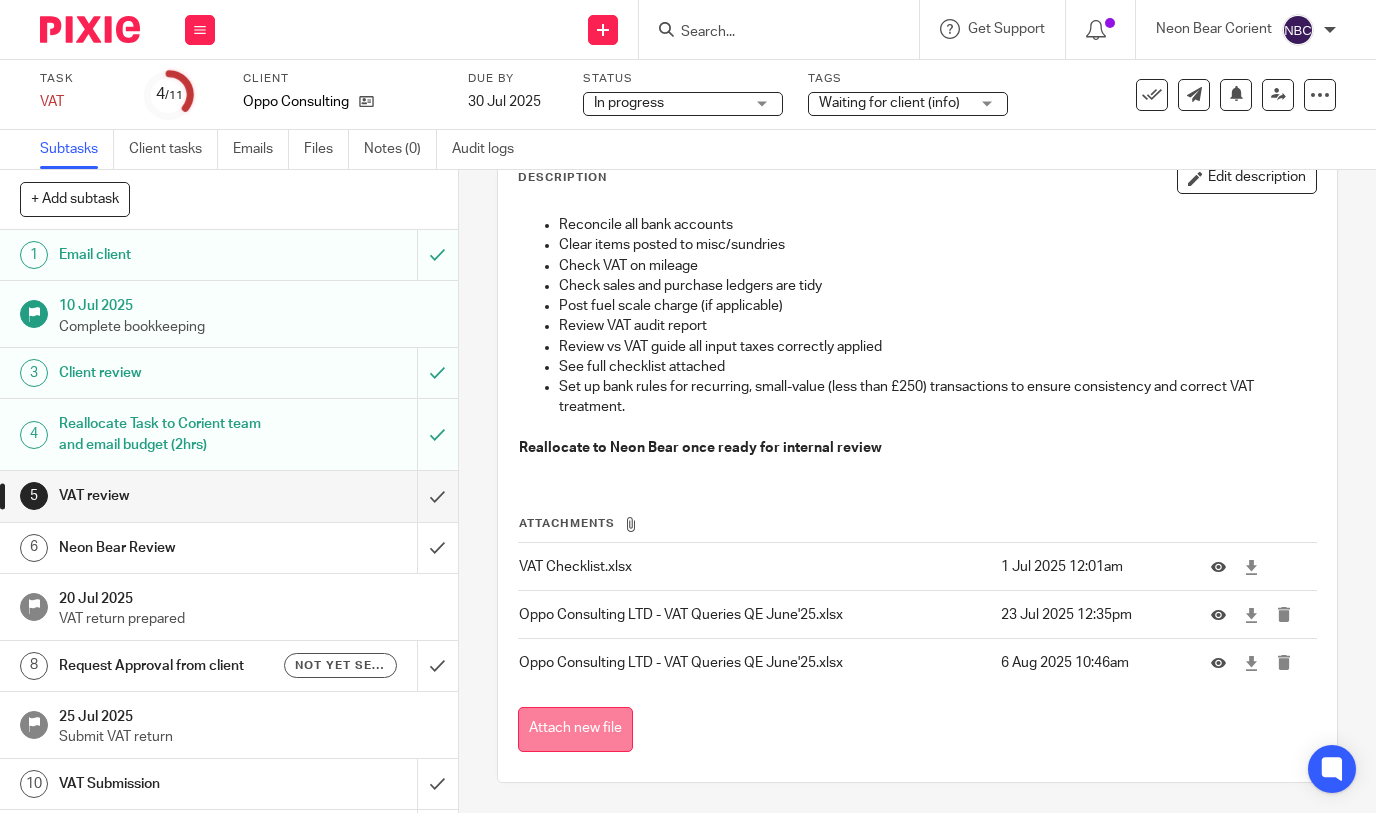 click on "Attach new file" at bounding box center [575, 729] 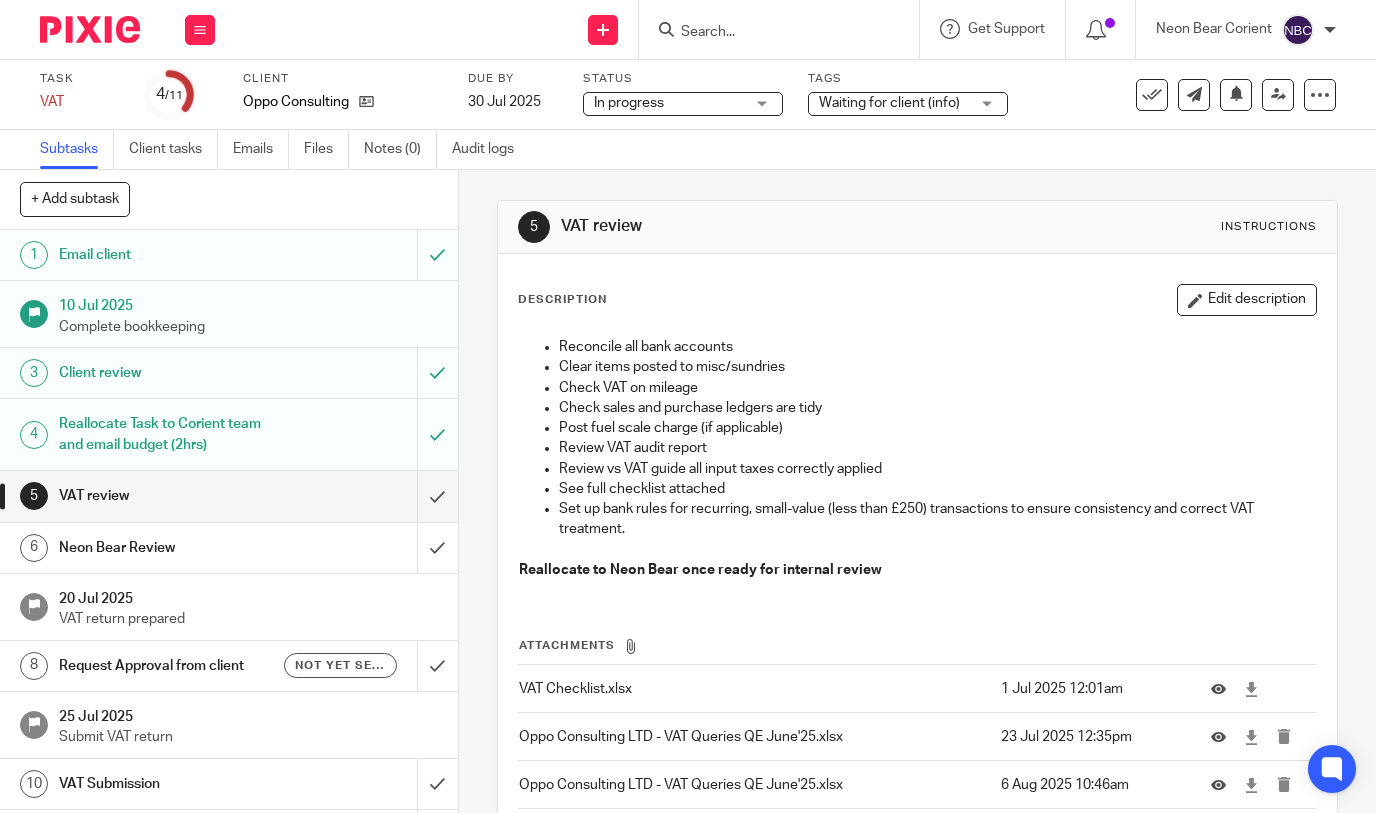 scroll, scrollTop: 0, scrollLeft: 0, axis: both 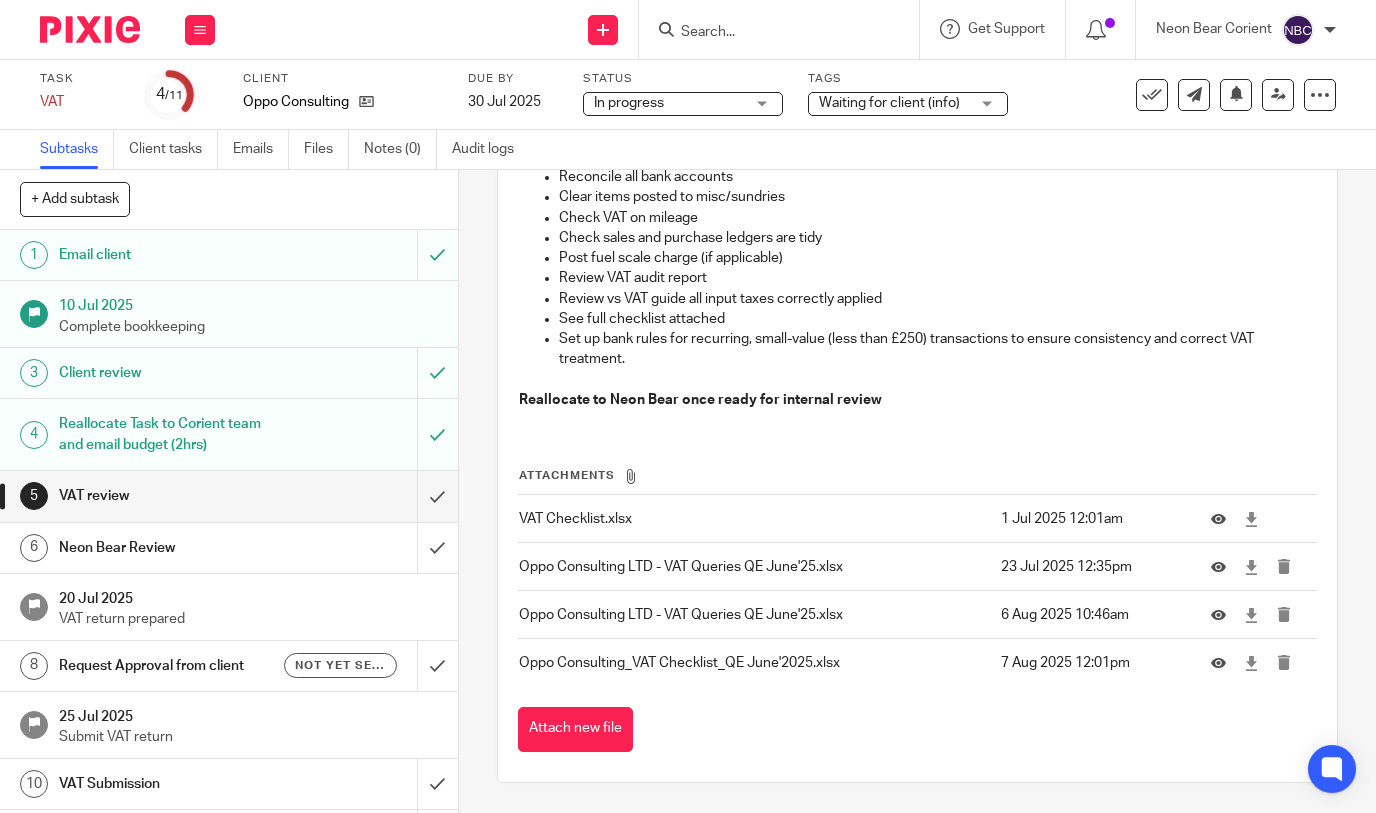 click on "In progress
In progress" at bounding box center [683, 104] 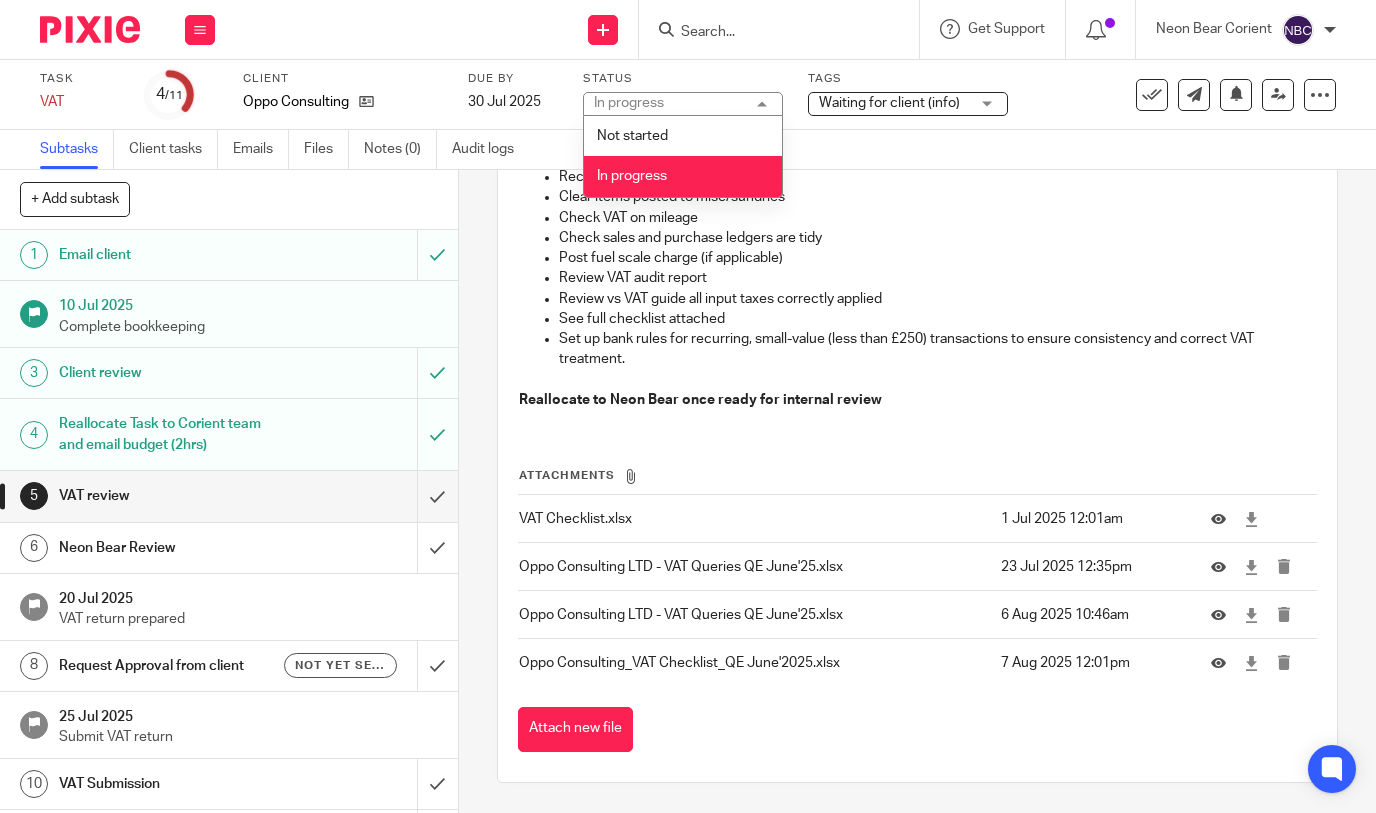 click on "Waiting for client (info)" at bounding box center [889, 103] 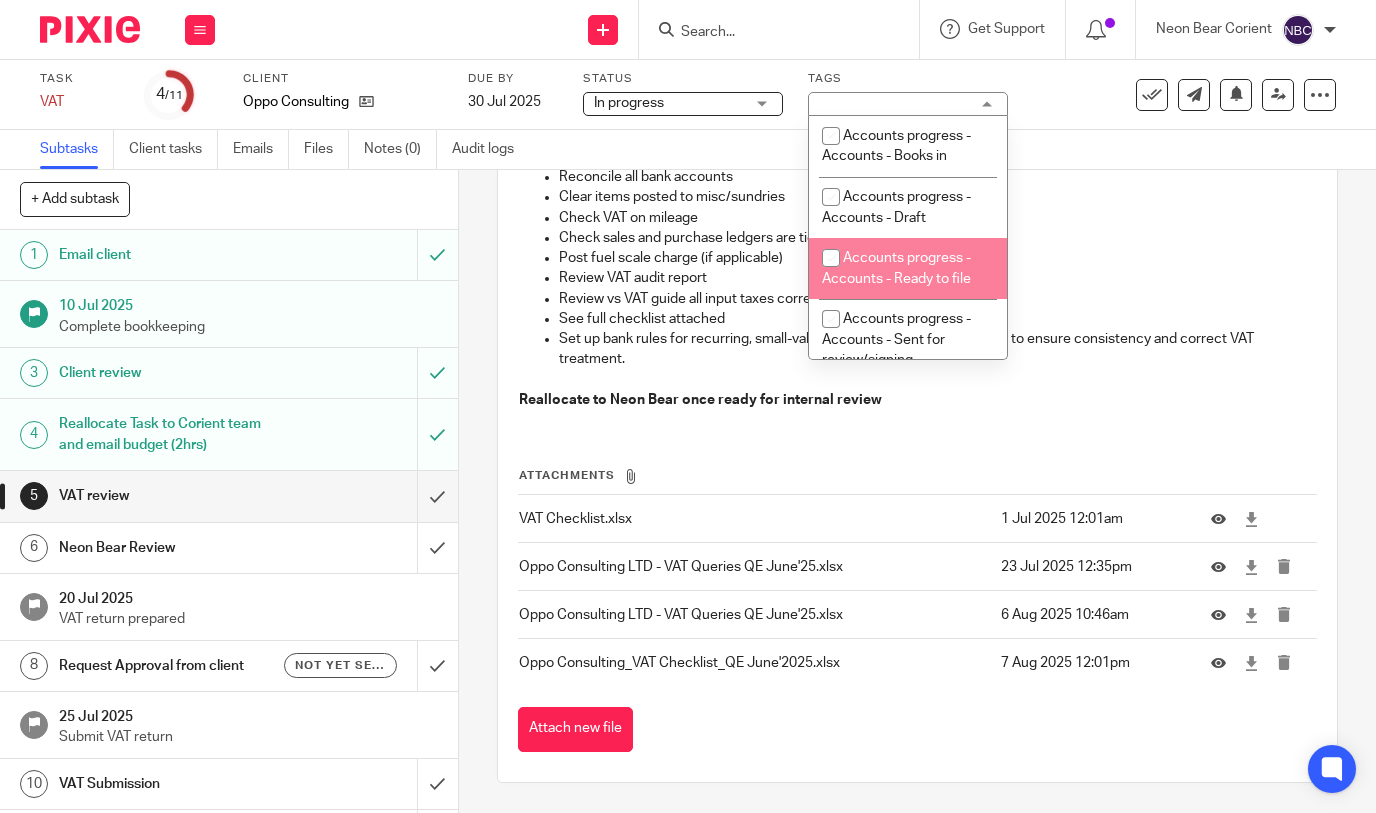 scroll, scrollTop: 100, scrollLeft: 0, axis: vertical 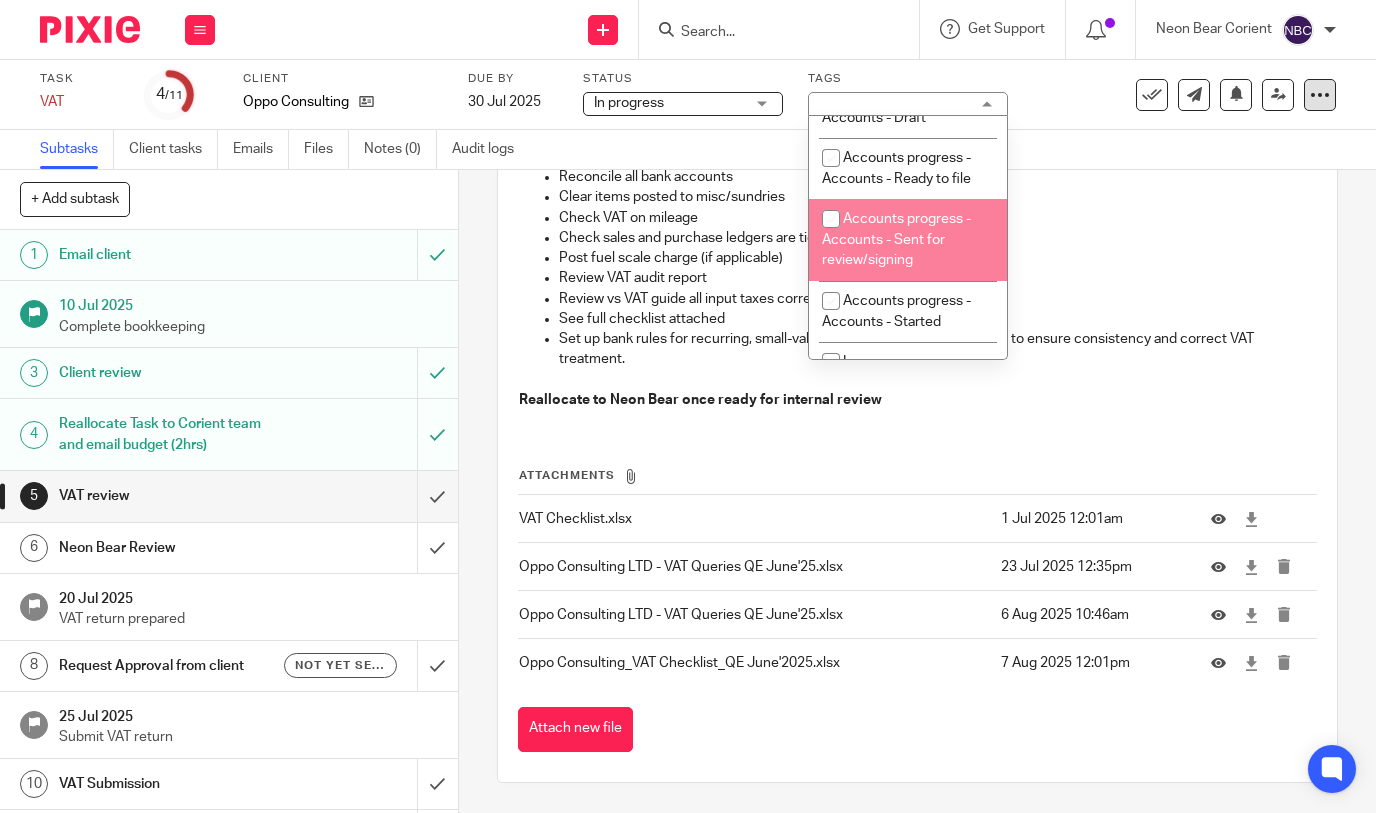 click at bounding box center (1320, 95) 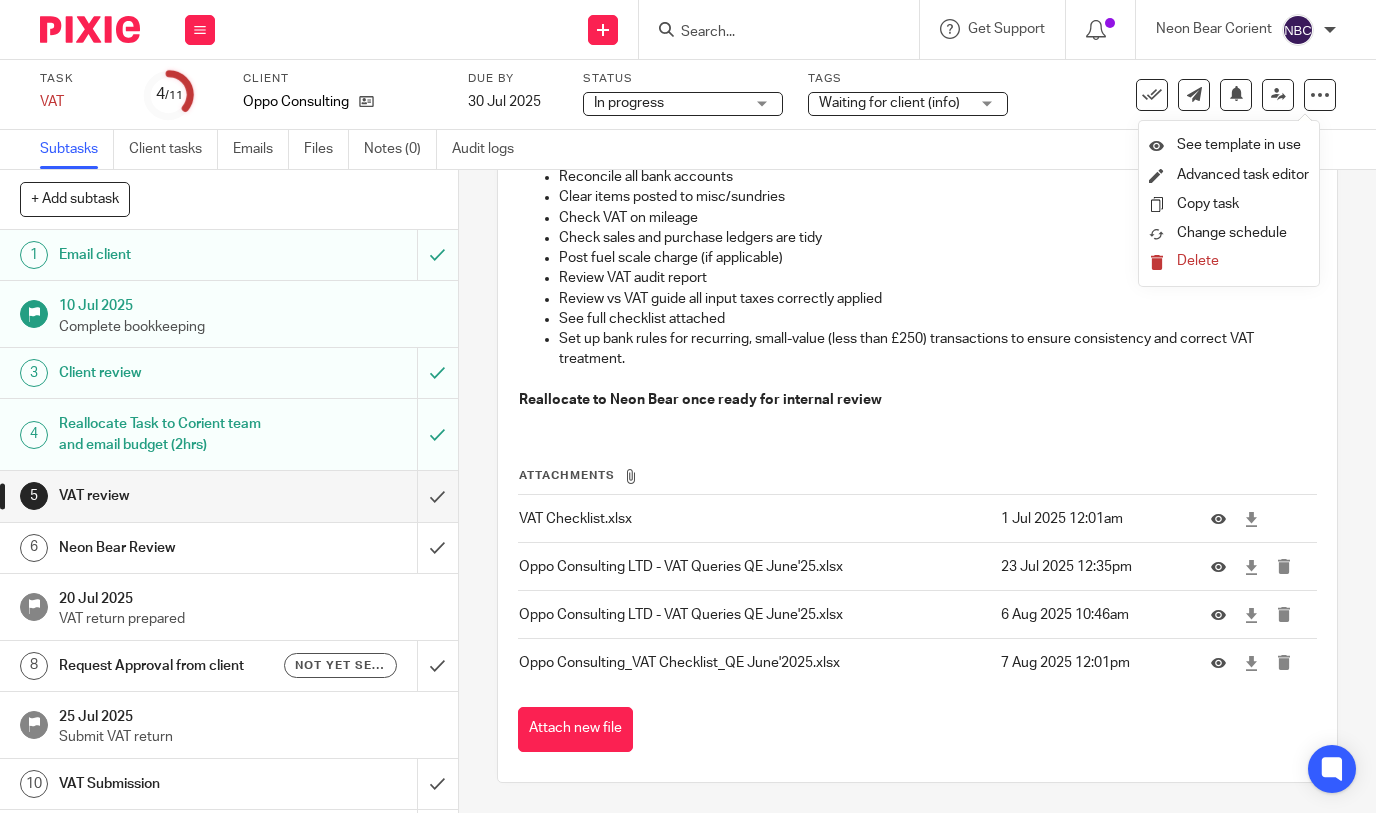click on "Task
VAT   Save
VAT
4 /11
Client
Oppo Consulting
Due by
30 Jul 2025
Status
In progress
In progress
Not started
In progress
2
Tags
Waiting for client (info)
Accounts progress - Accounts - Books in
Accounts progress - Accounts - Draft
Accounts progress - Accounts - Ready to file
Accounts progress - Accounts - Sent for review/signing
Accounts progress - Accounts - Started
In progress
Marketing
Not started
Ready to file" at bounding box center [688, 95] 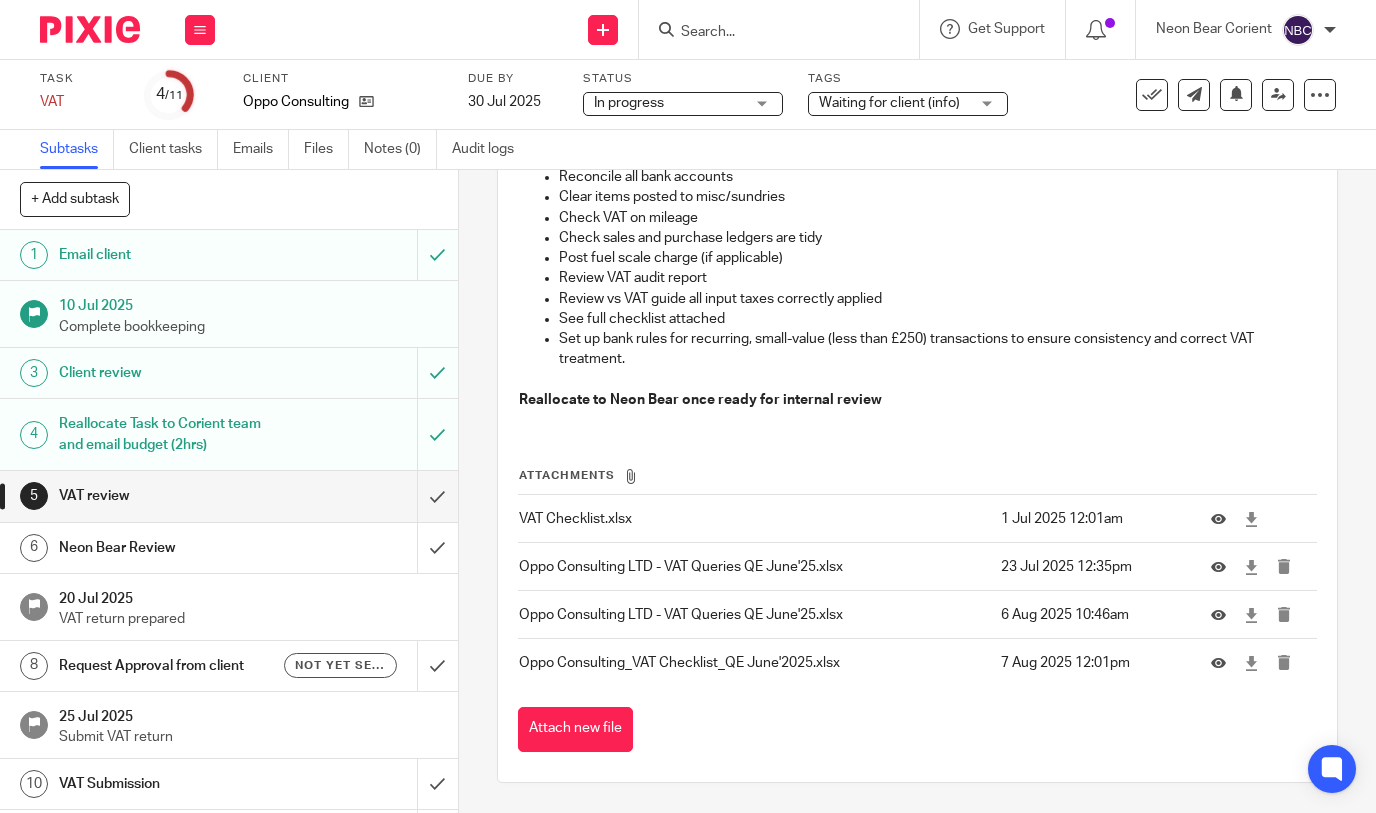click on "Task
VAT   Save
VAT
4 /11
Client
Oppo Consulting
Due by
30 Jul 2025
Status
In progress
In progress
Not started
In progress
2
Tags
Waiting for client (info)
Accounts progress - Accounts - Books in
Accounts progress - Accounts - Draft
Accounts progress - Accounts - Ready to file
Accounts progress - Accounts - Sent for review/signing
Accounts progress - Accounts - Started
In progress
Marketing
Not started
Ready to file" at bounding box center (688, 95) 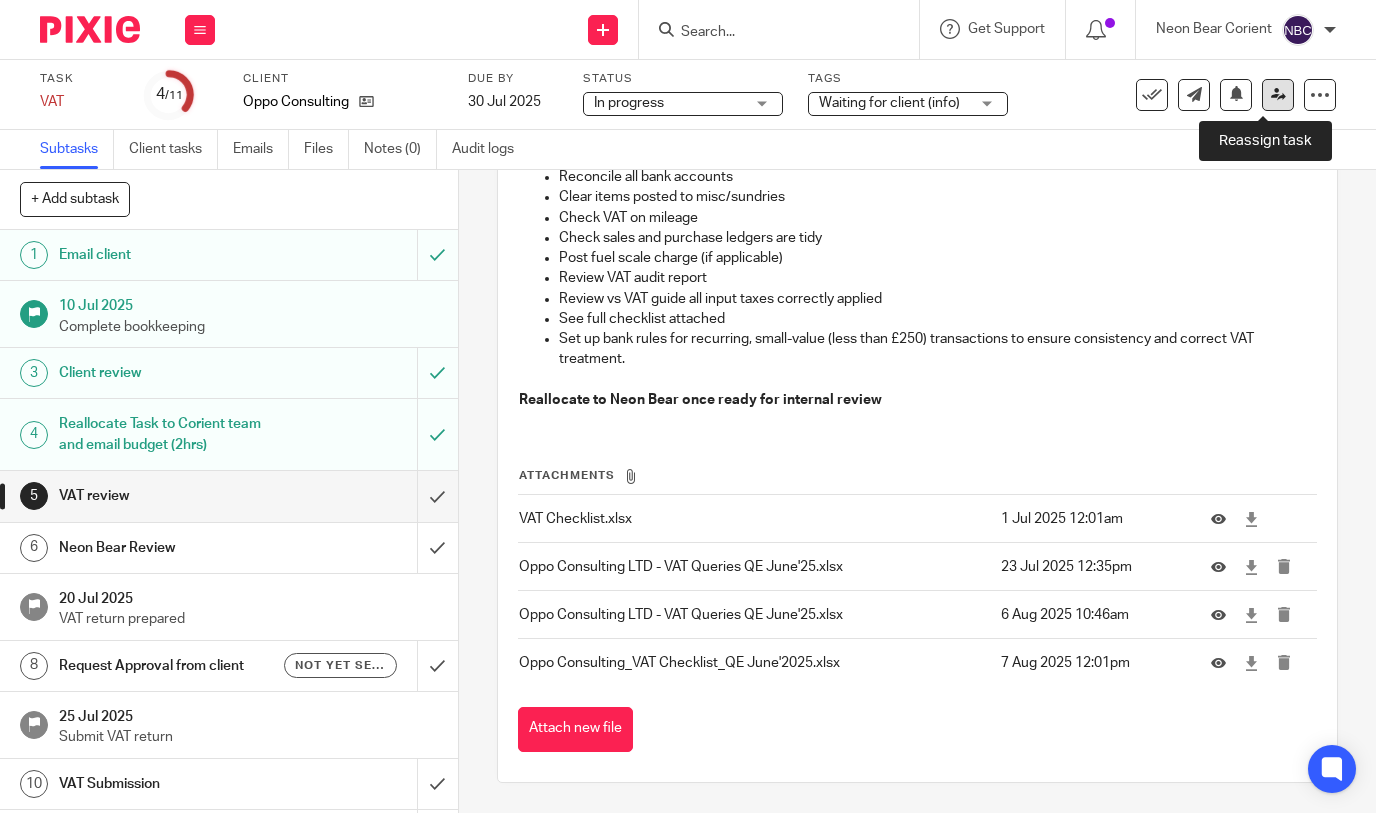 click at bounding box center (1278, 94) 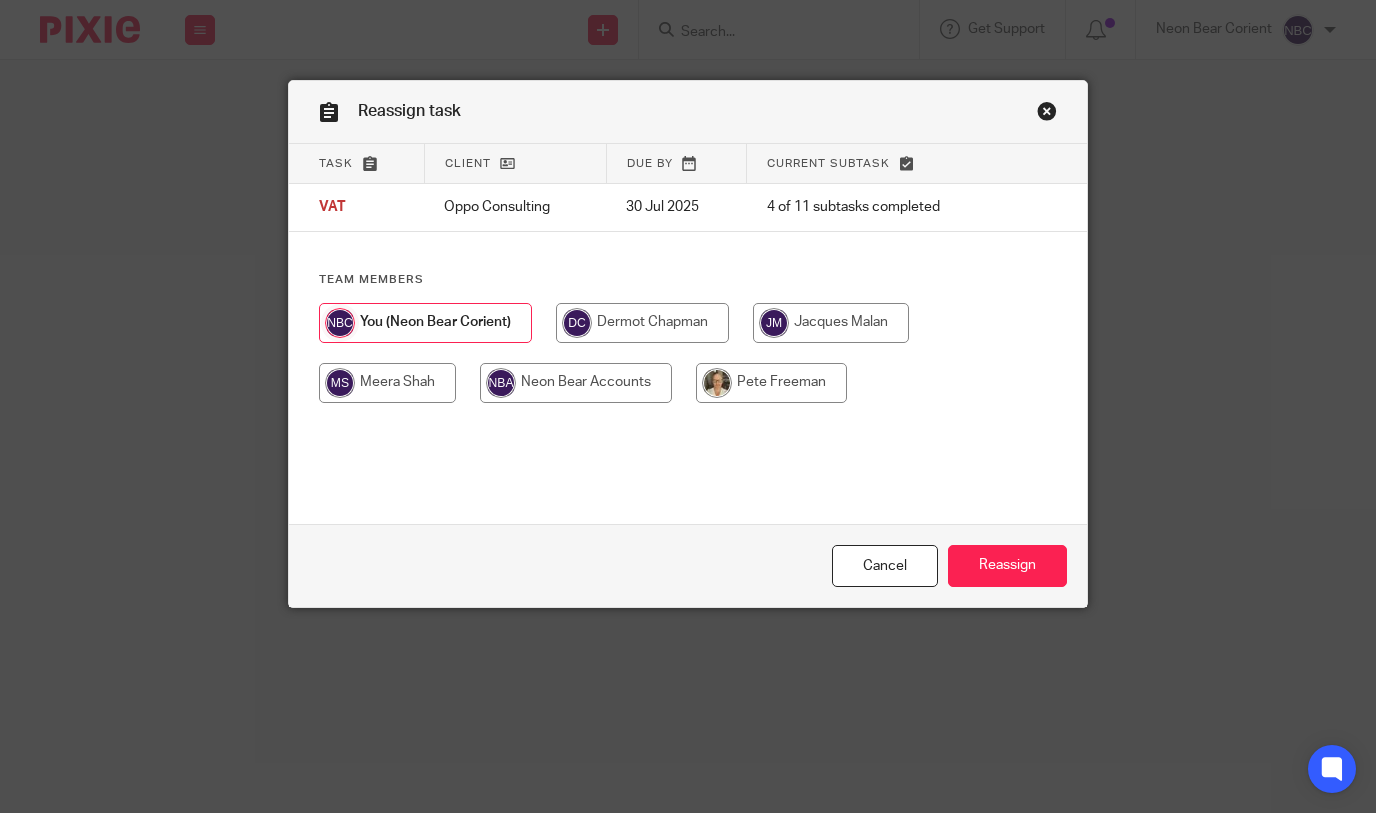 scroll, scrollTop: 0, scrollLeft: 0, axis: both 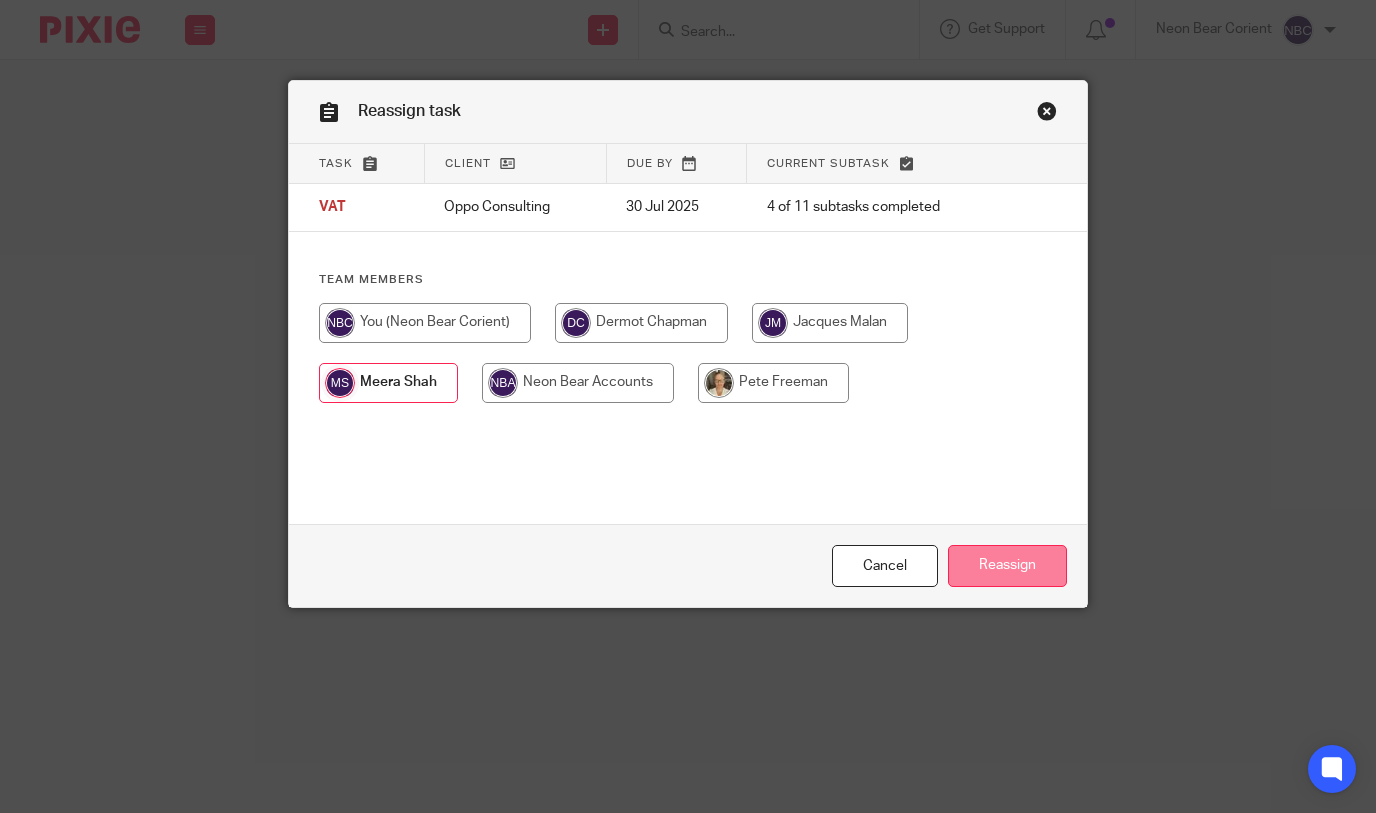 click on "Reassign" at bounding box center (1007, 566) 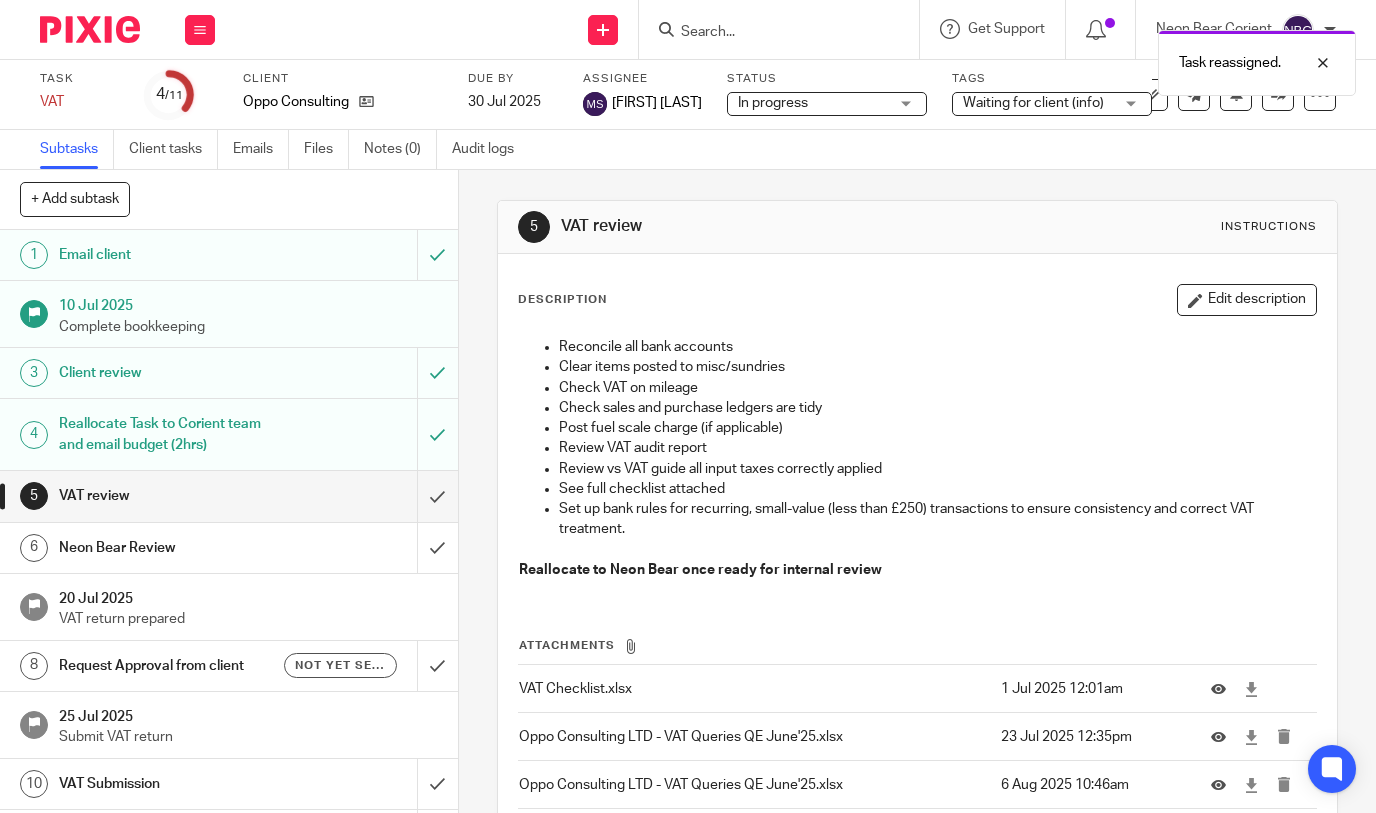 scroll, scrollTop: 0, scrollLeft: 0, axis: both 